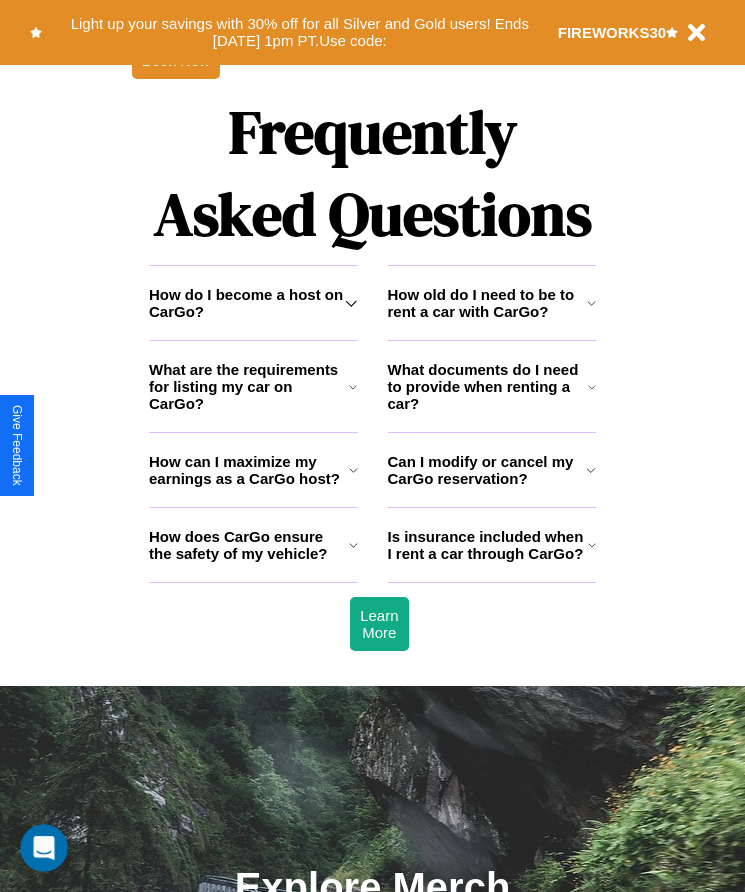 scroll, scrollTop: 2608, scrollLeft: 0, axis: vertical 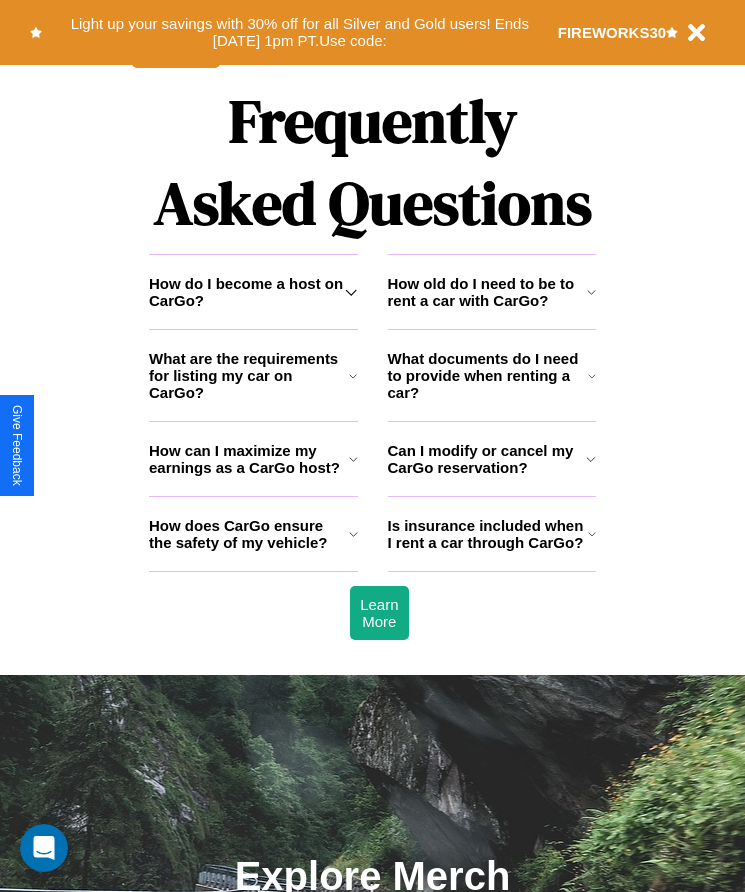 click on "What documents do I need to provide when renting a car?" at bounding box center [488, 375] 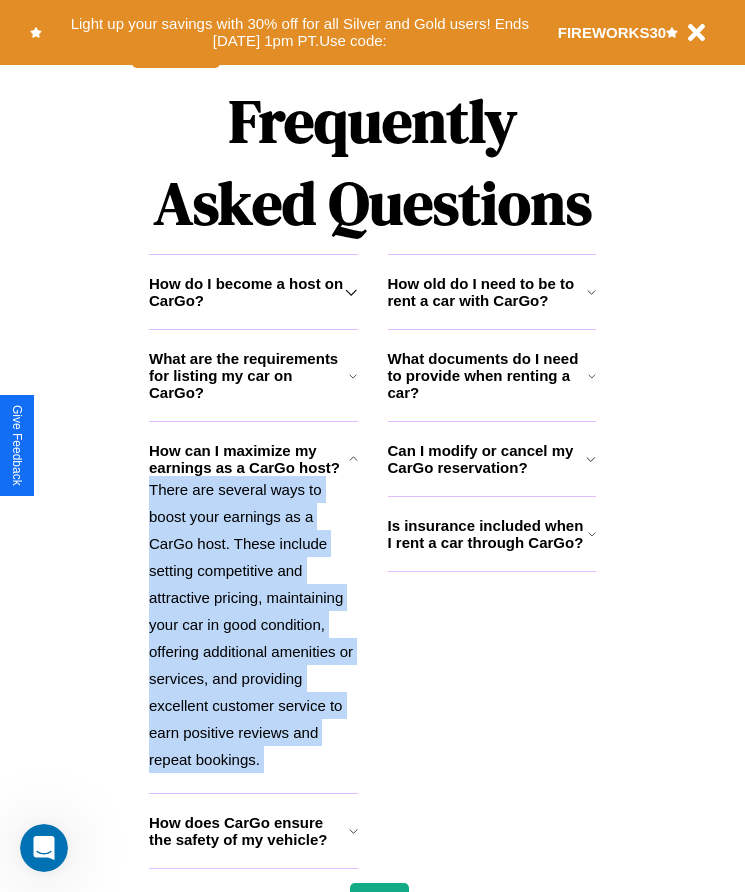 click 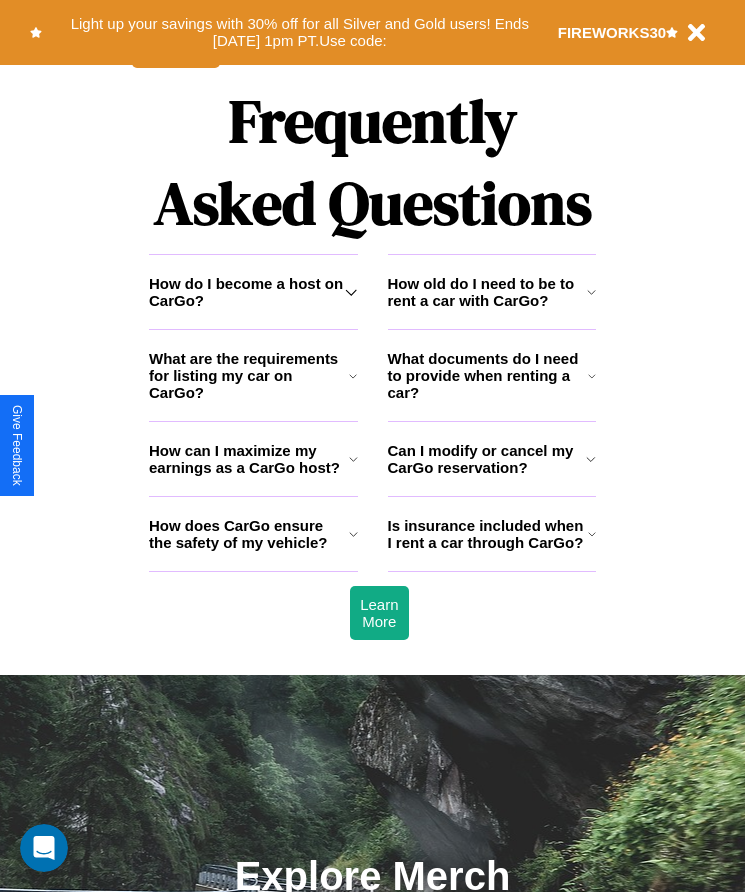 click on "What are the requirements for listing my car on CarGo?" at bounding box center (249, 375) 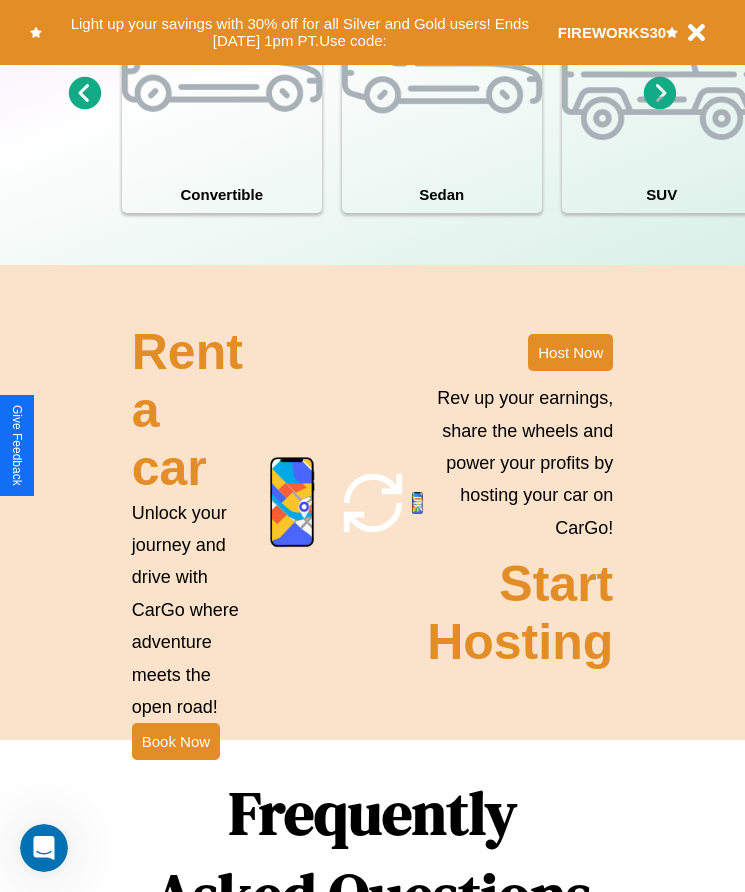 scroll, scrollTop: 1855, scrollLeft: 0, axis: vertical 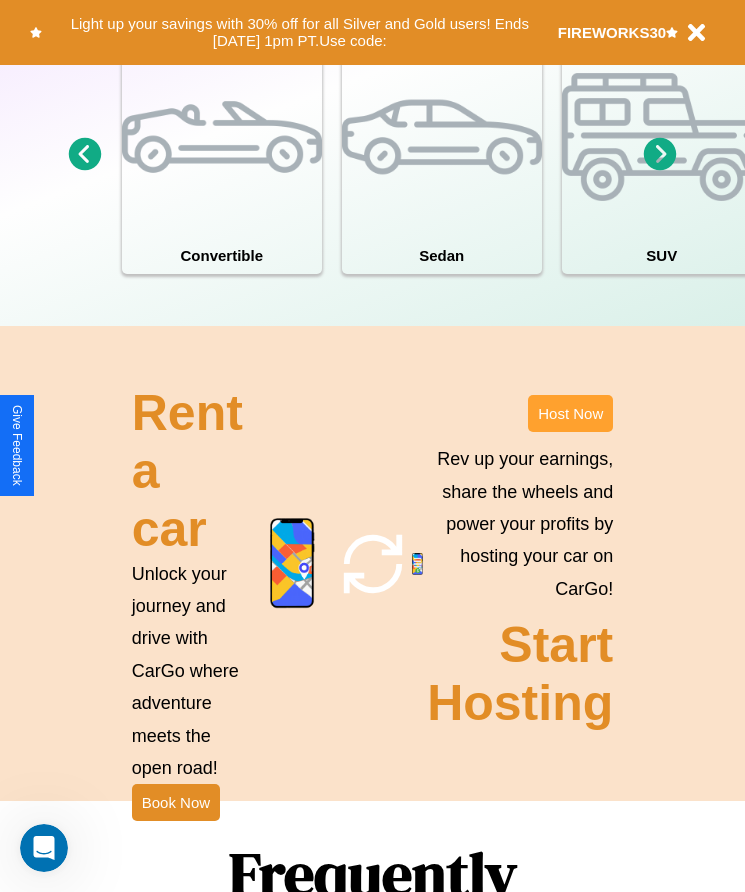 click on "Host Now" at bounding box center [570, 413] 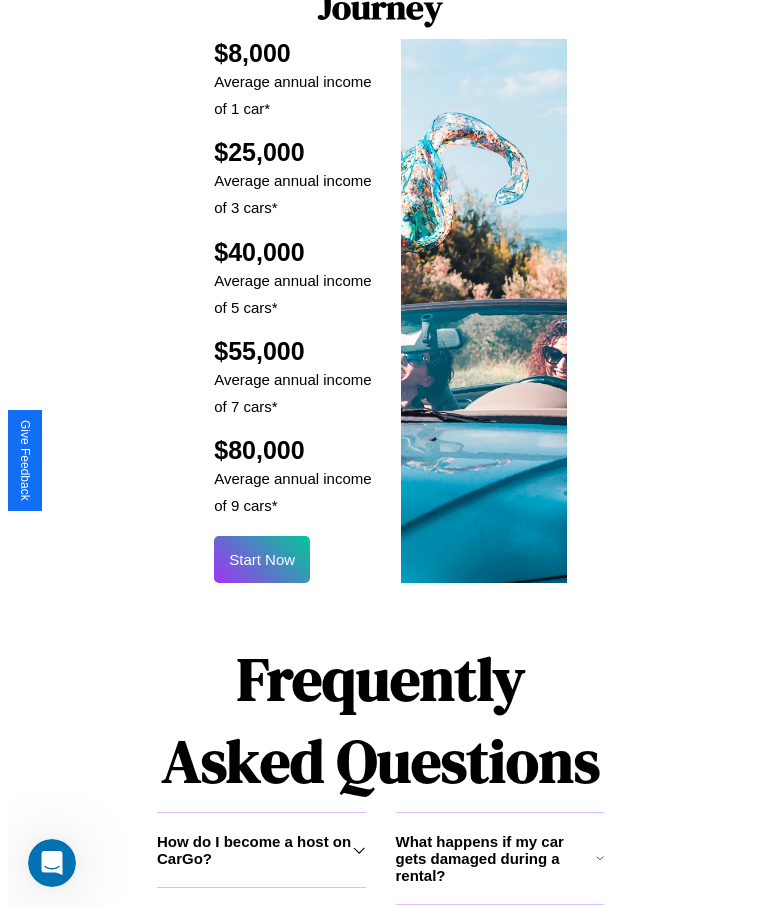 scroll, scrollTop: 2405, scrollLeft: 0, axis: vertical 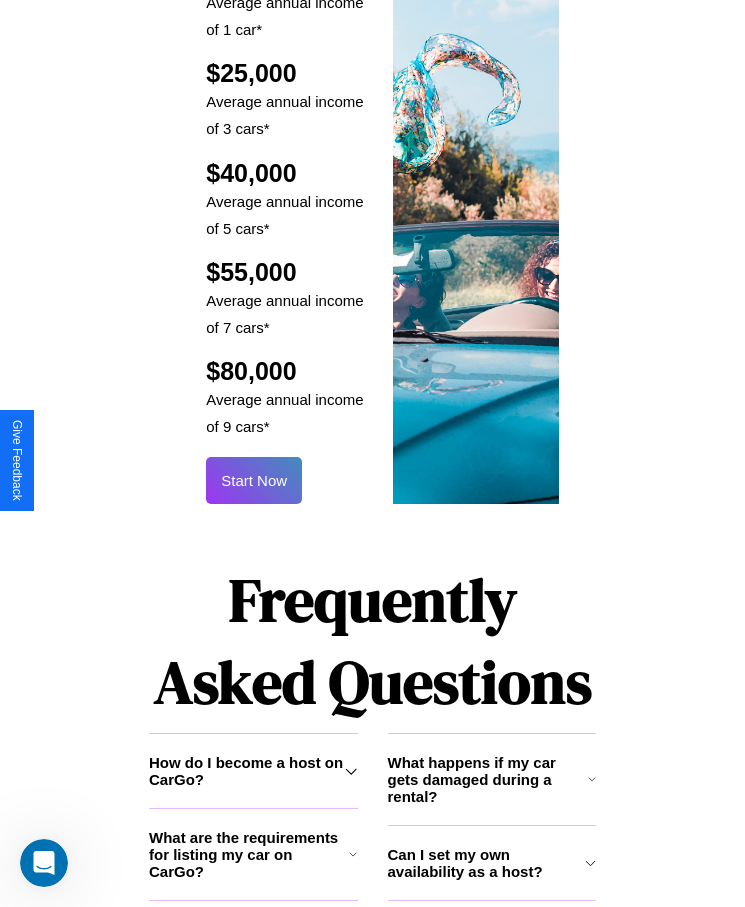 click on "Start Now" at bounding box center (254, 480) 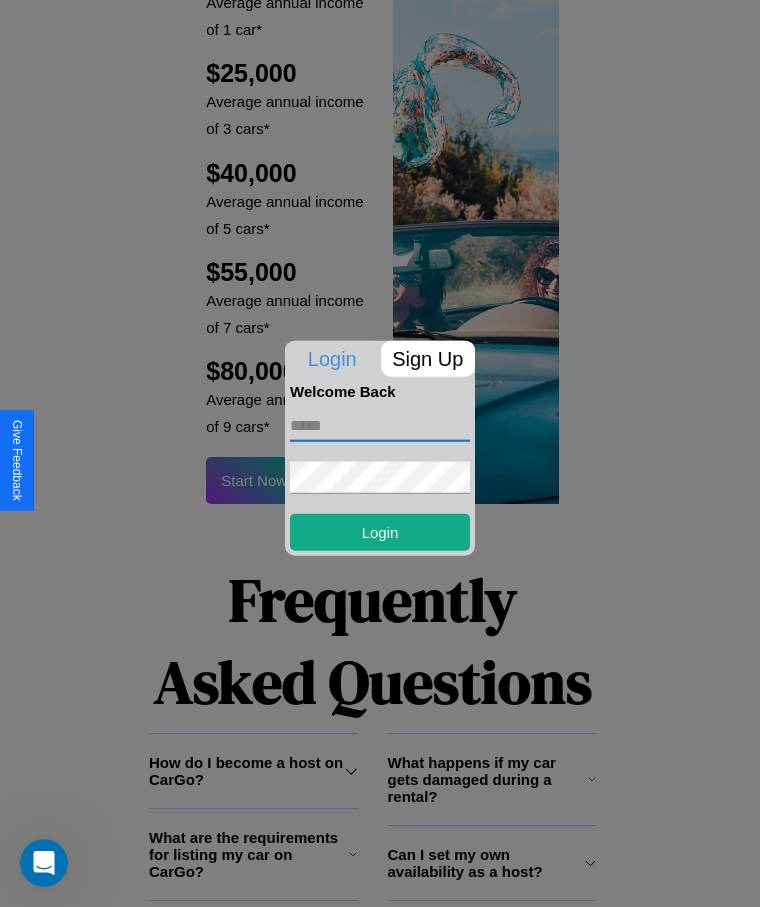 click at bounding box center [380, 425] 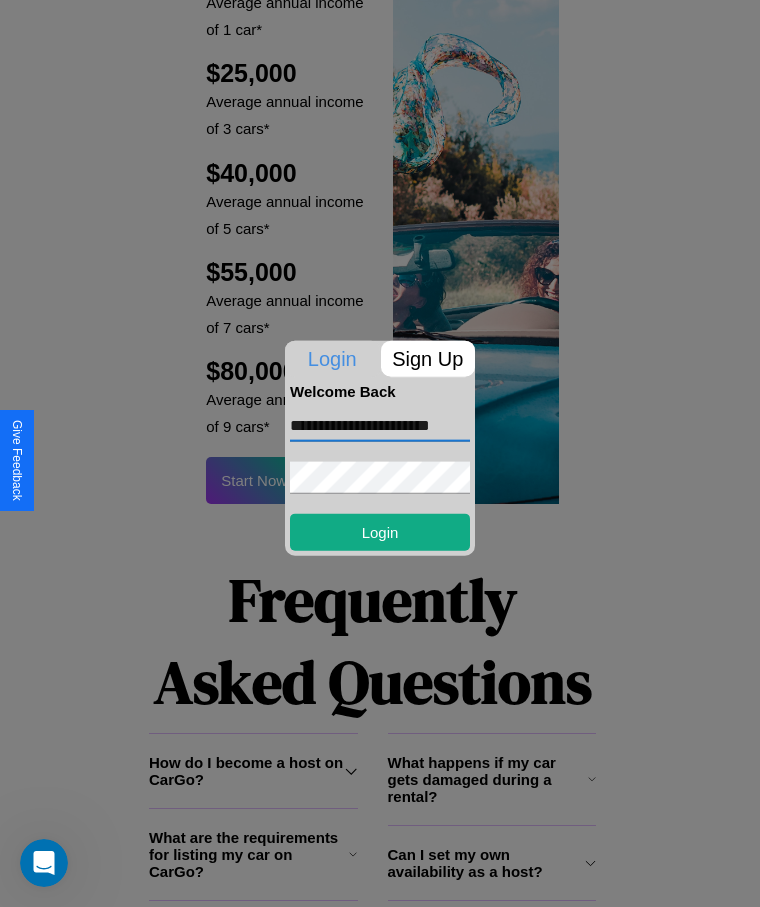 scroll, scrollTop: 0, scrollLeft: 28, axis: horizontal 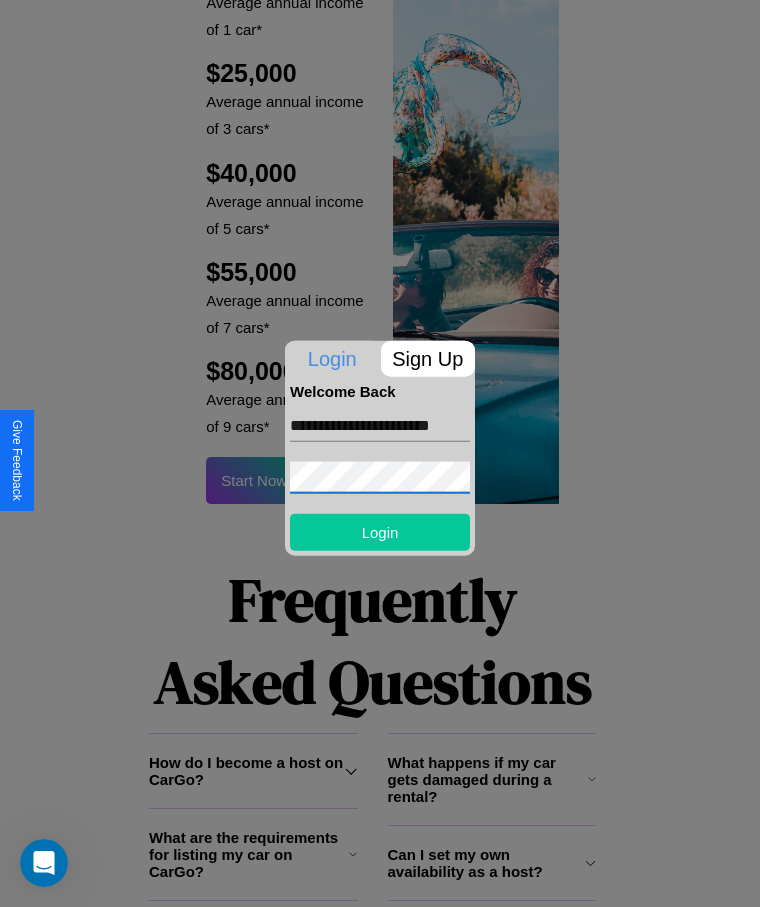 click on "Login" at bounding box center [380, 531] 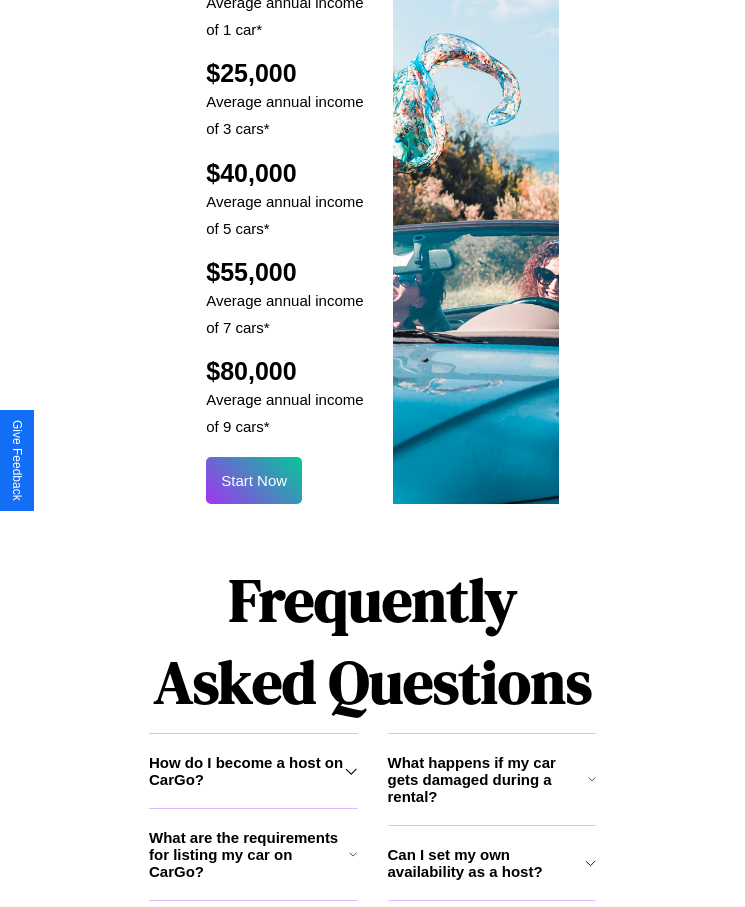 scroll, scrollTop: 2407, scrollLeft: 0, axis: vertical 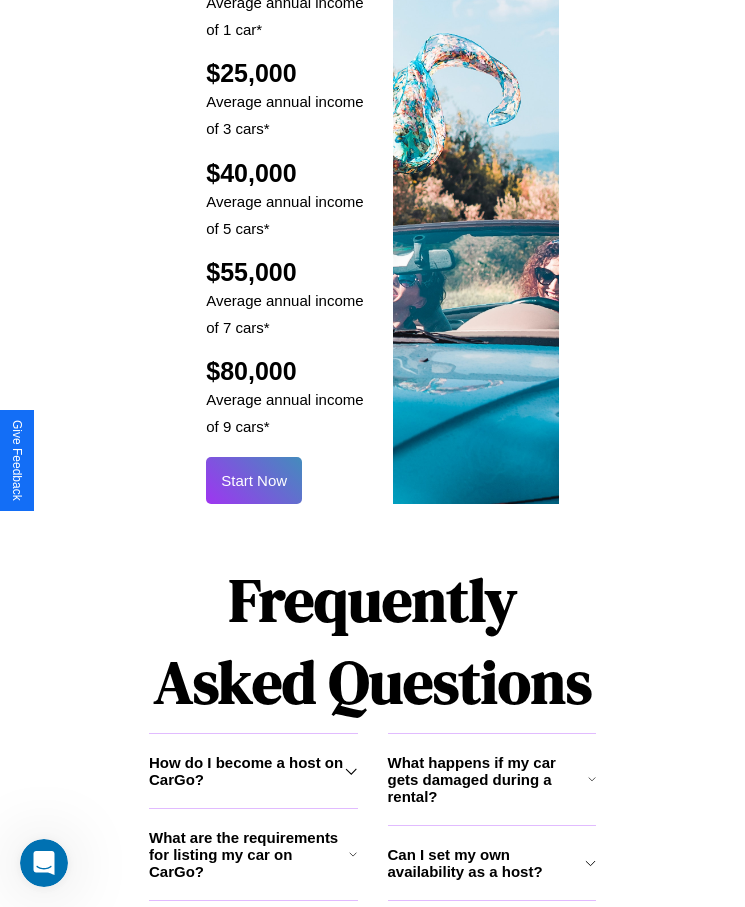 click on "Start Now" at bounding box center [254, 480] 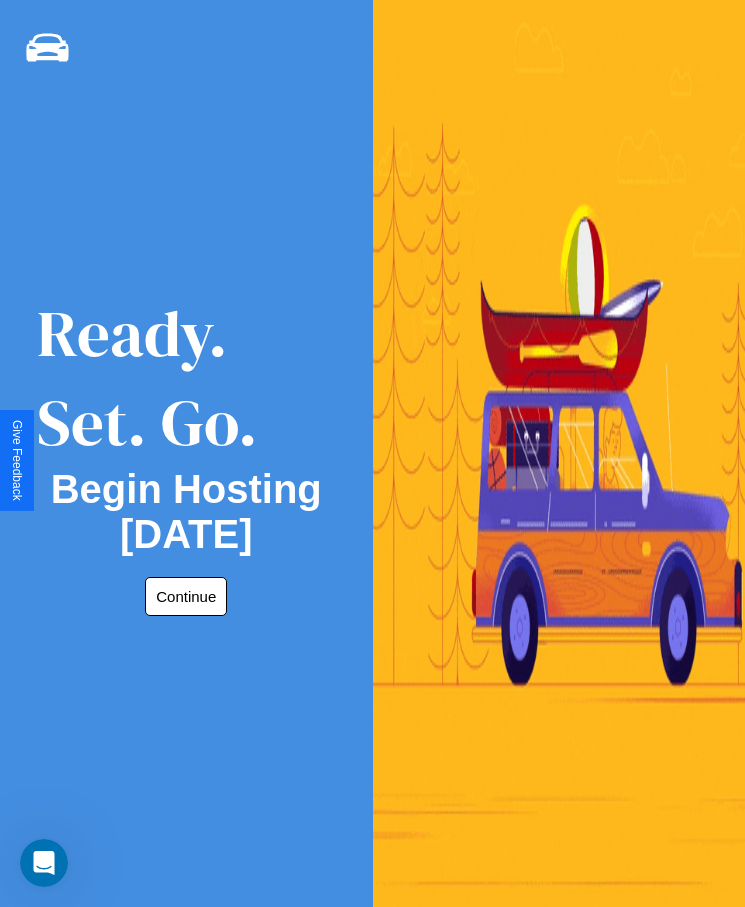 click on "Continue" at bounding box center (186, 596) 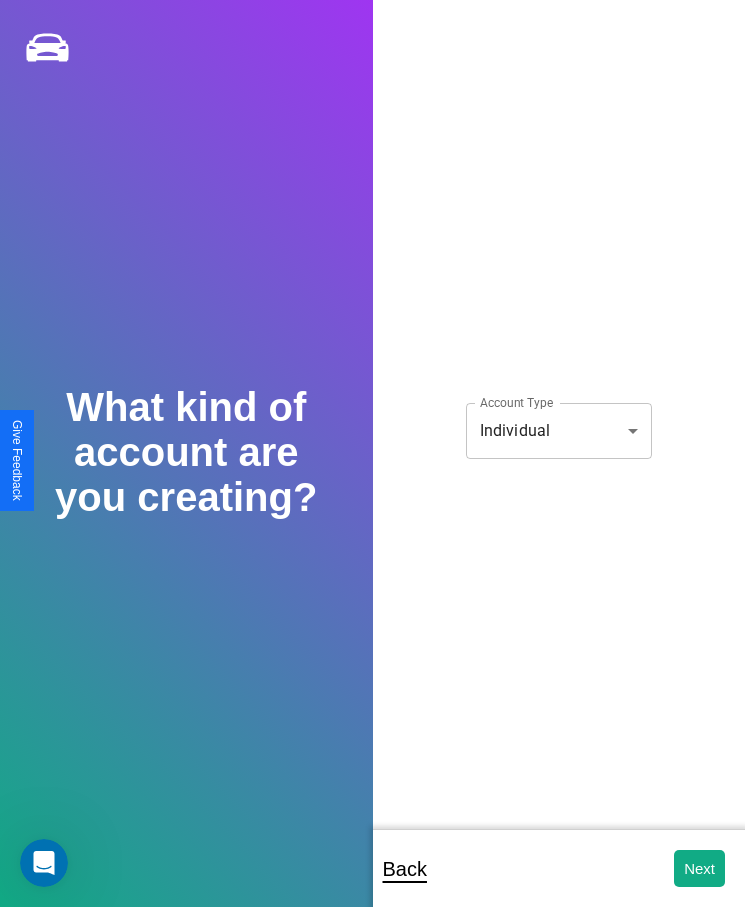 click on "**********" at bounding box center [372, 467] 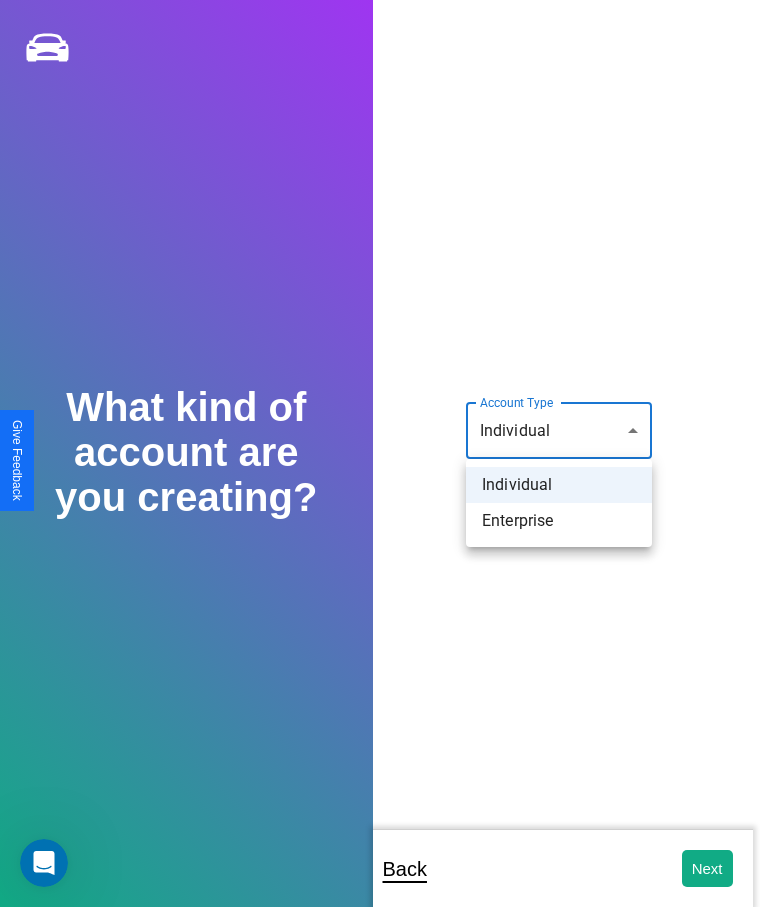 click on "Individual" at bounding box center (559, 485) 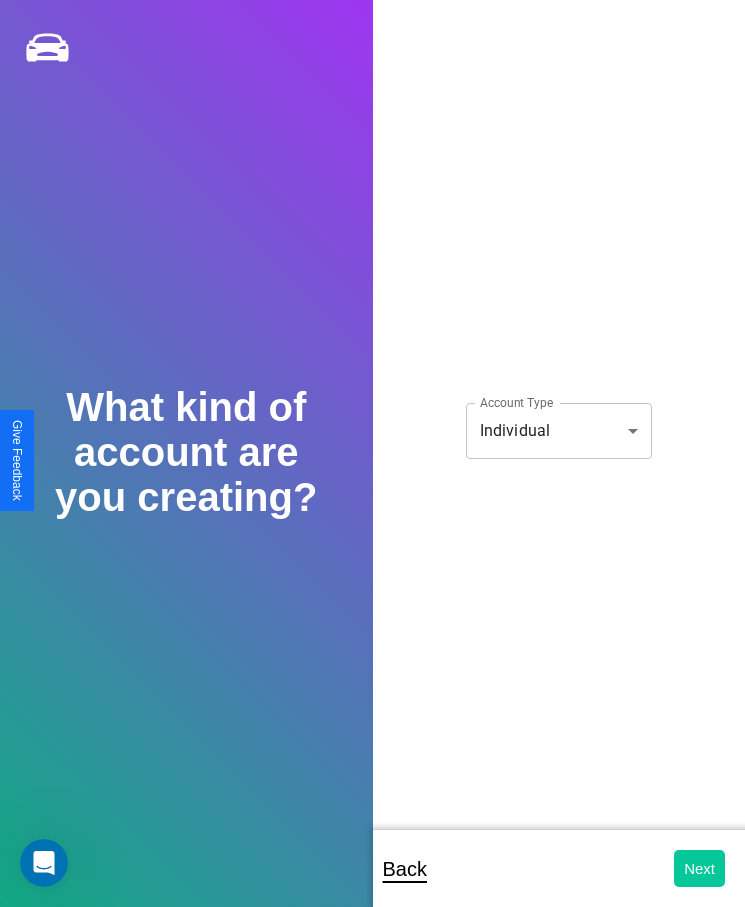click on "Next" at bounding box center [699, 868] 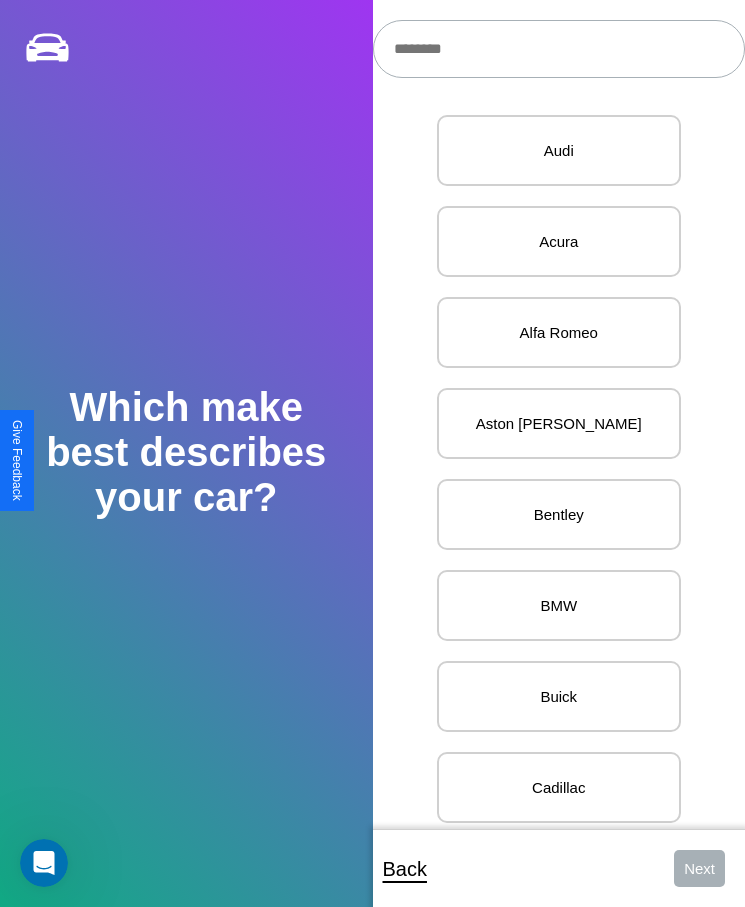 click at bounding box center [559, 49] 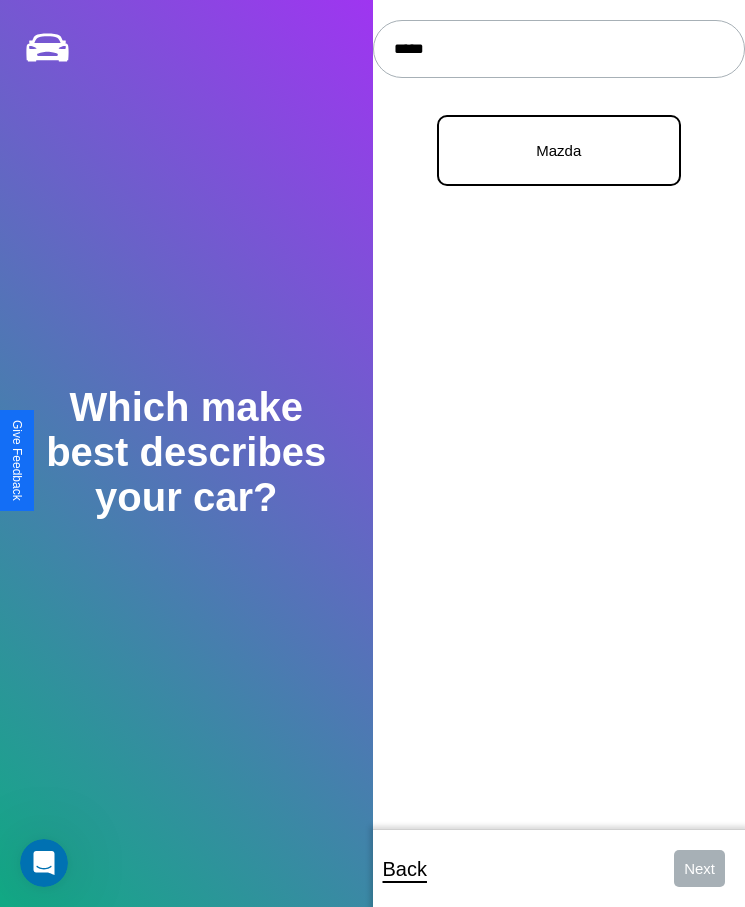 type on "*****" 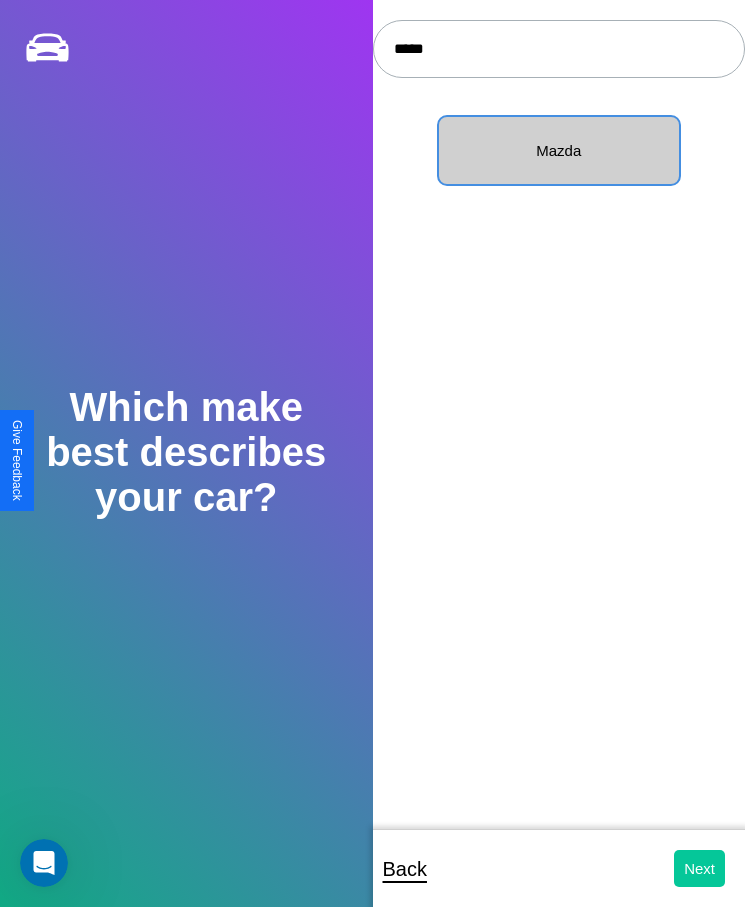 click on "Next" at bounding box center (699, 868) 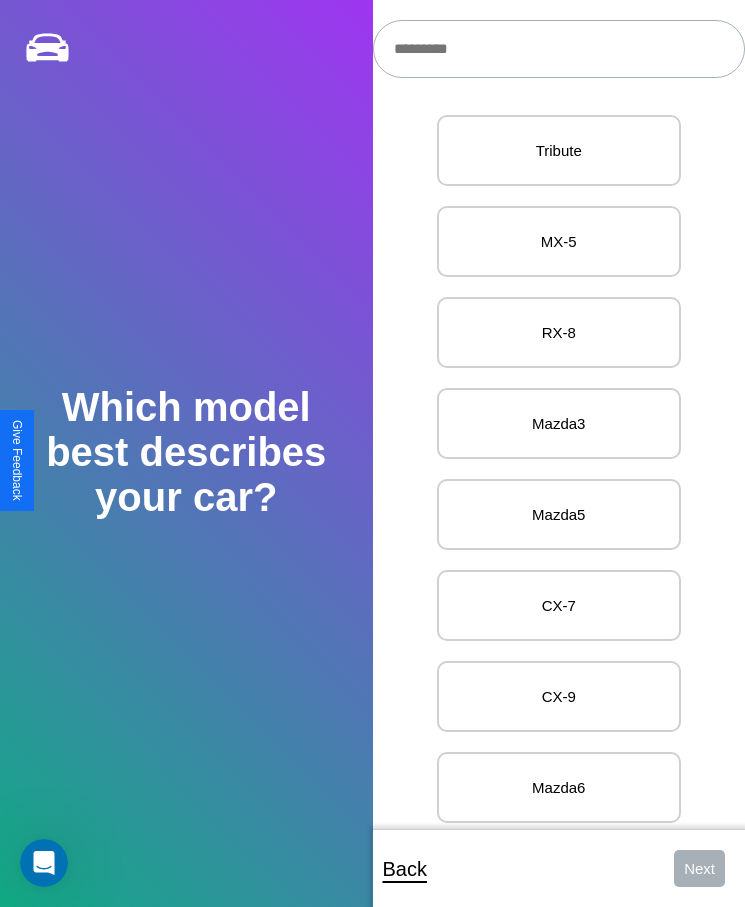 scroll, scrollTop: 27, scrollLeft: 0, axis: vertical 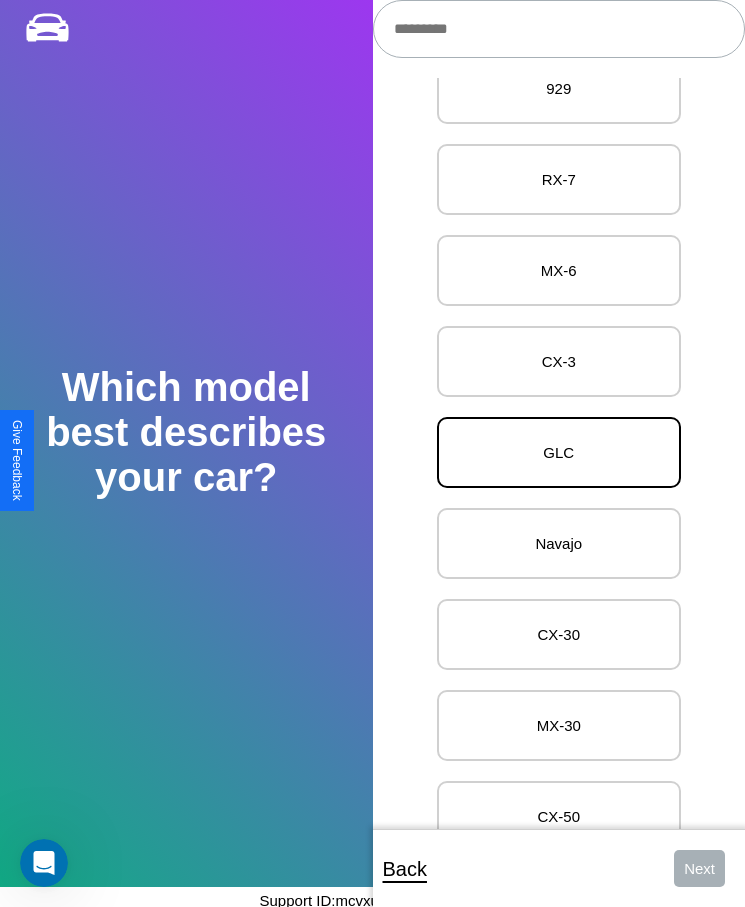 click on "GLC" at bounding box center [559, 452] 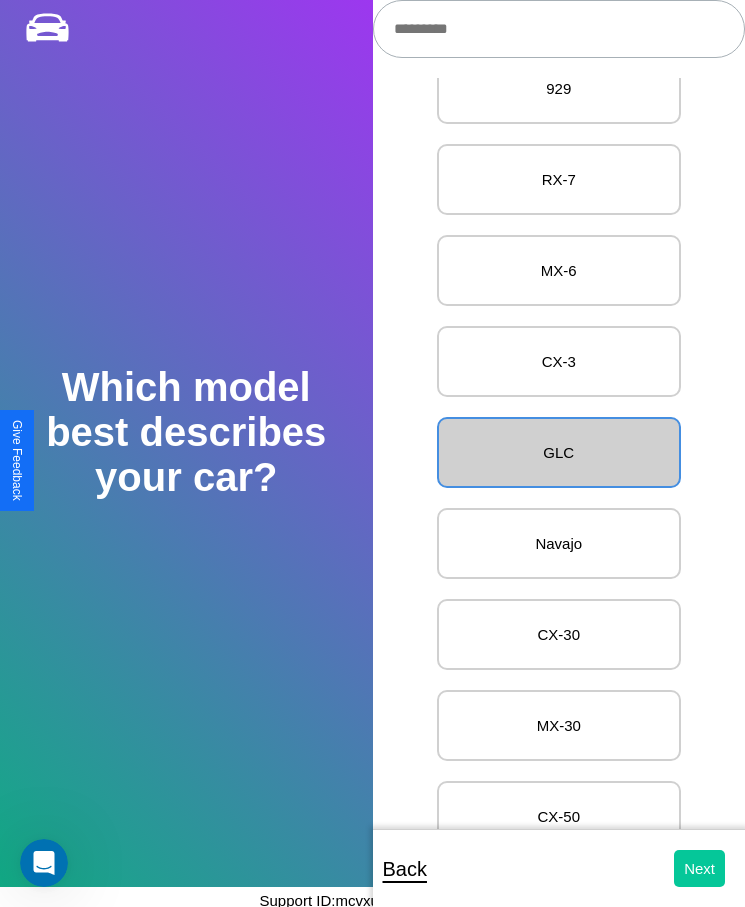 scroll, scrollTop: 0, scrollLeft: 0, axis: both 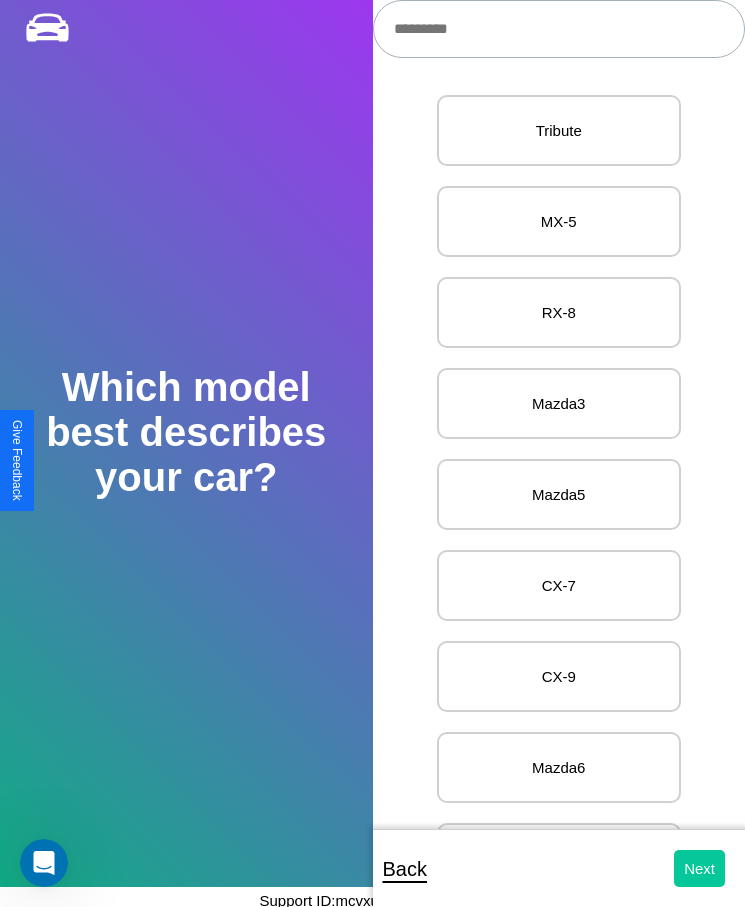 click on "Next" at bounding box center (699, 868) 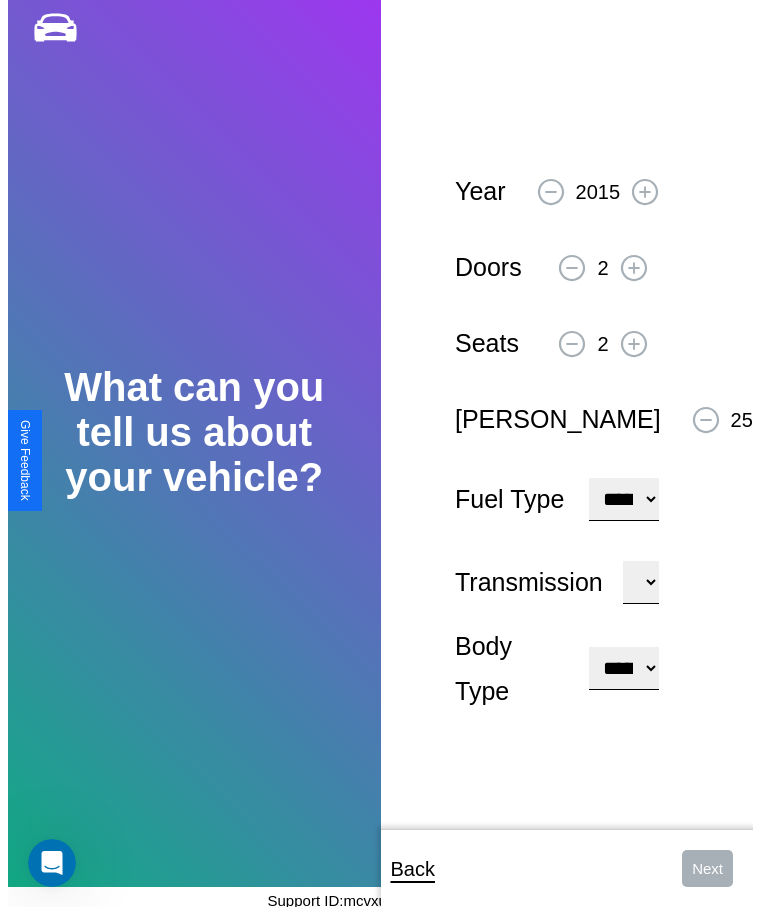 scroll, scrollTop: 0, scrollLeft: 0, axis: both 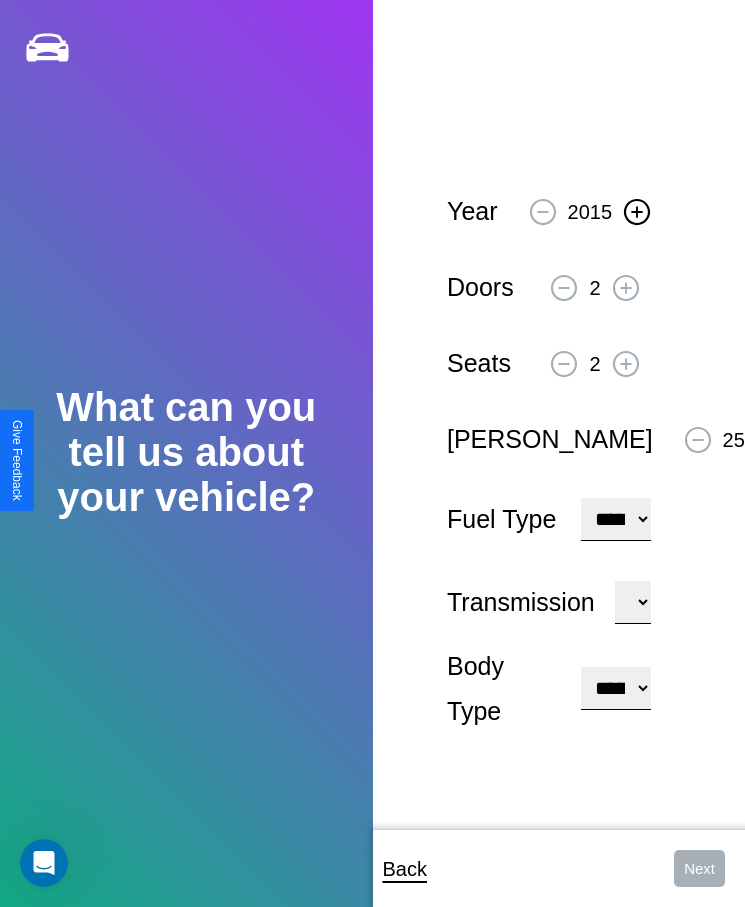 click 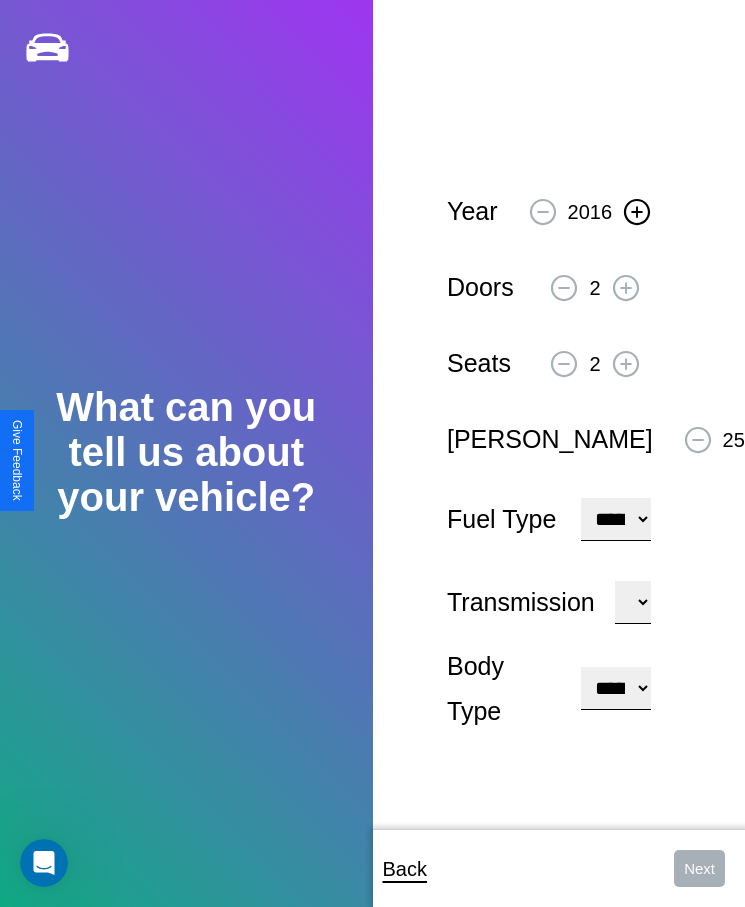 click 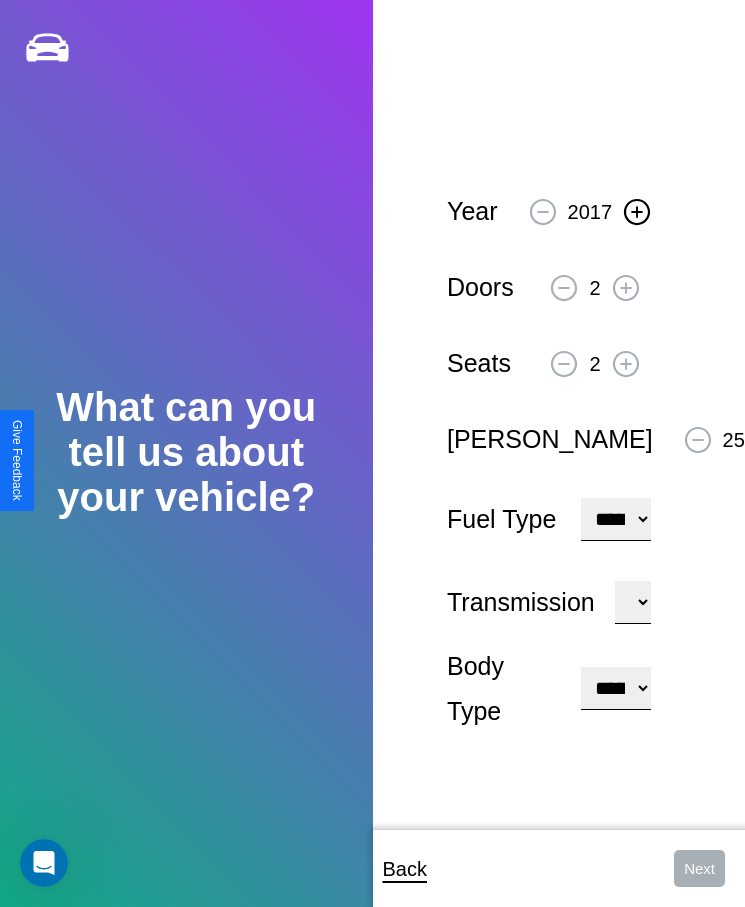 click 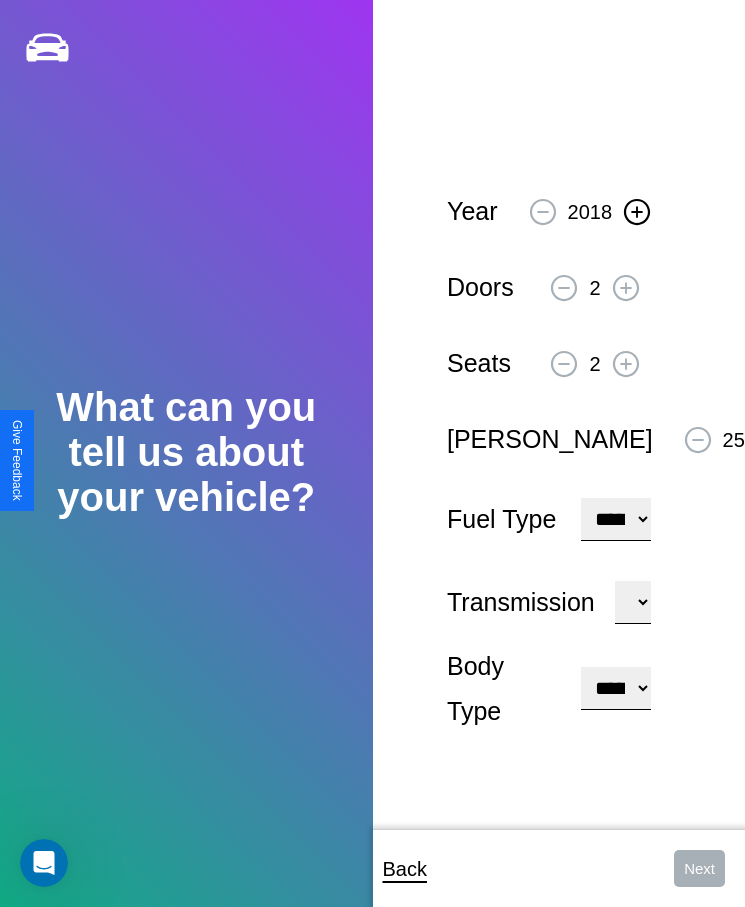 click 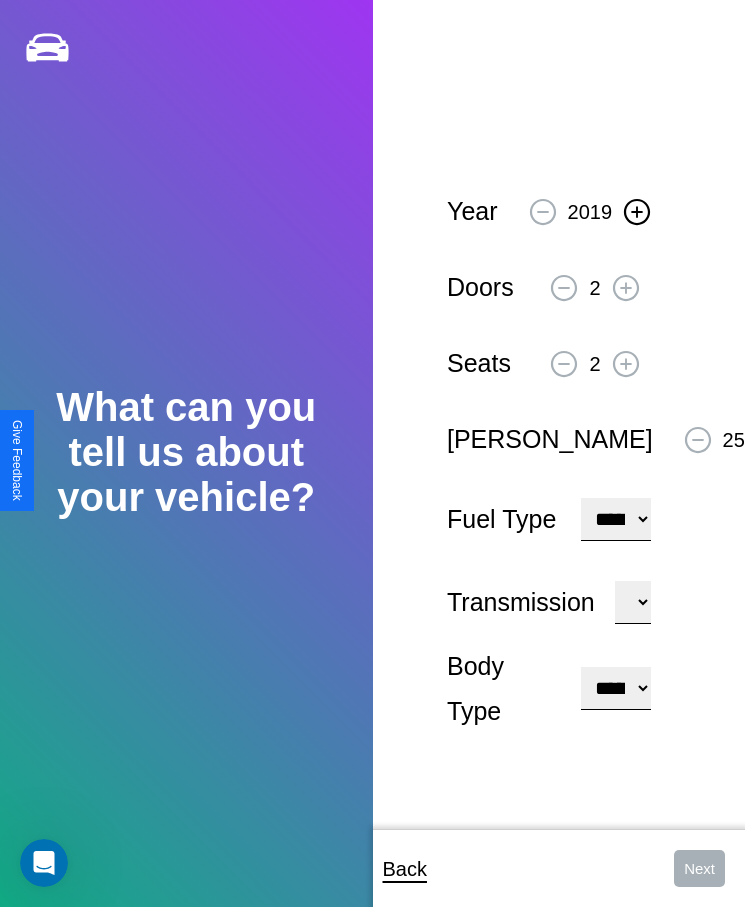 click 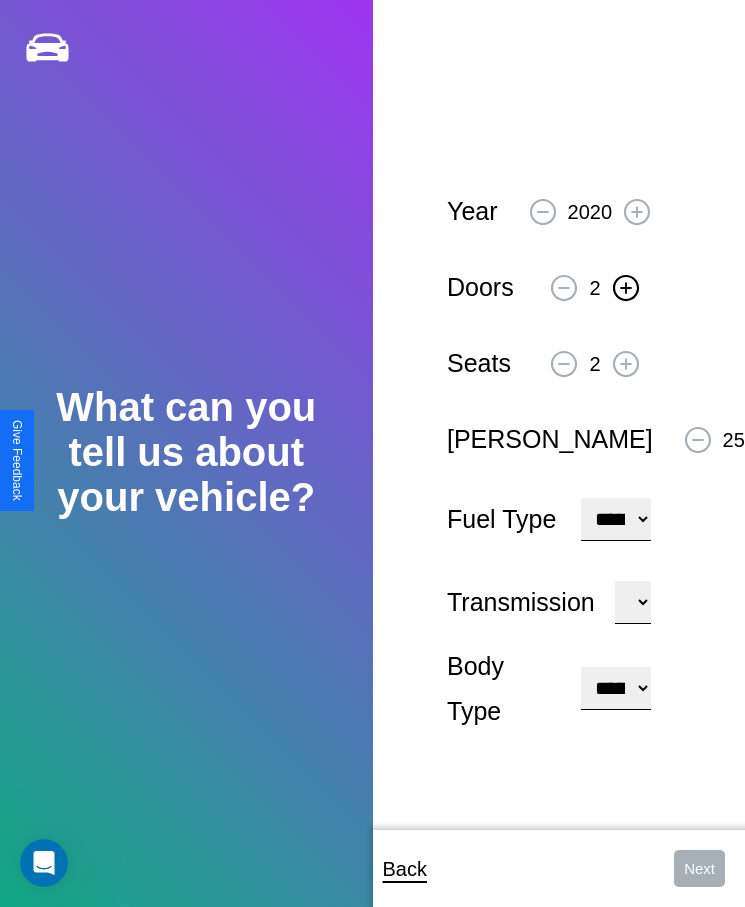 click 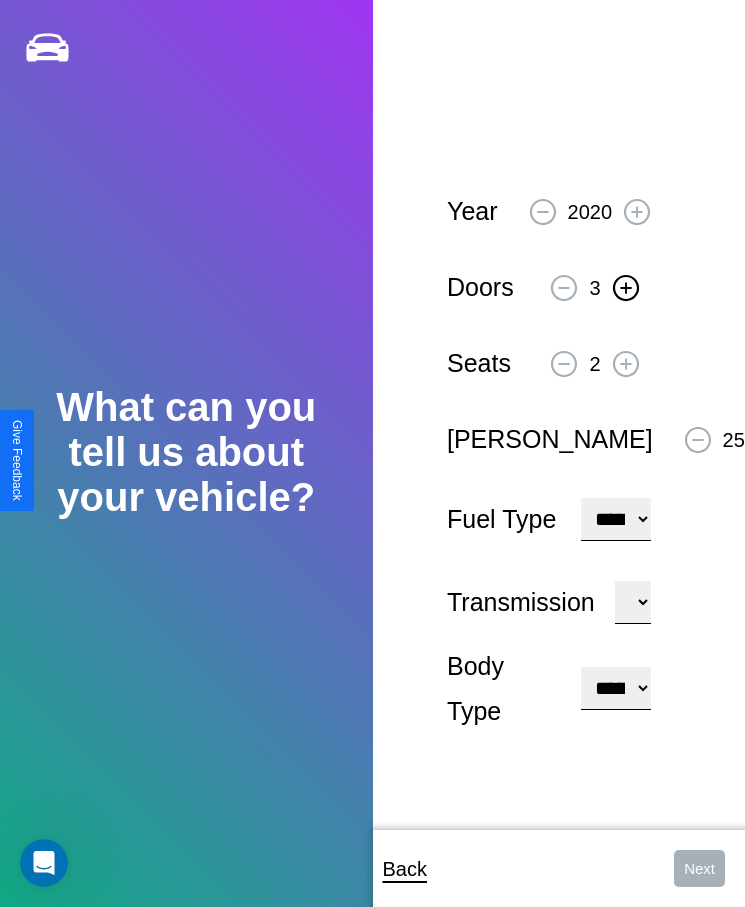 click 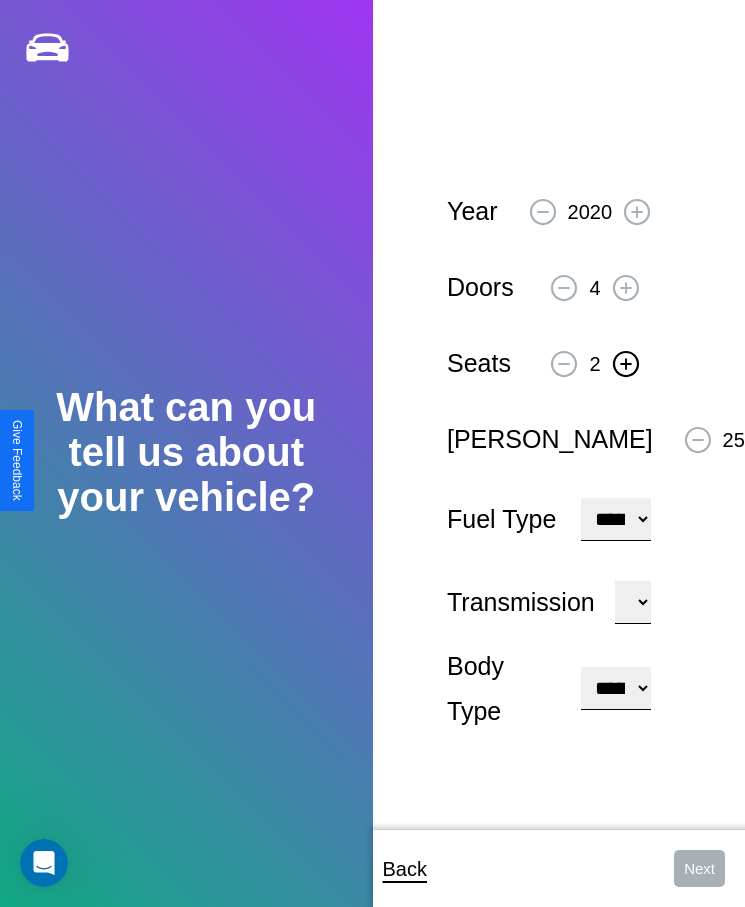 click 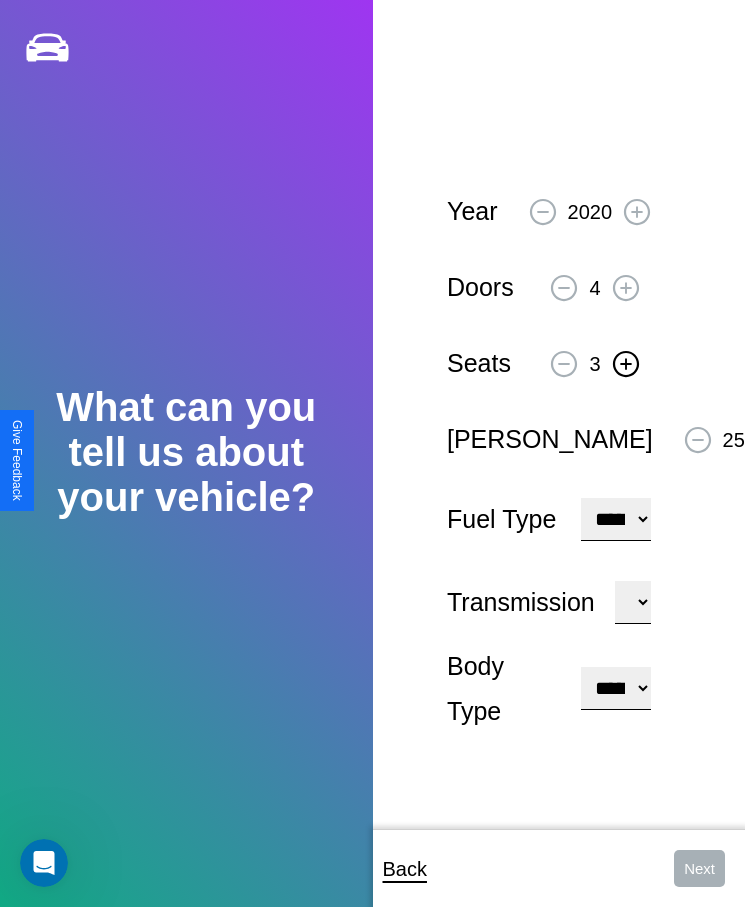 click 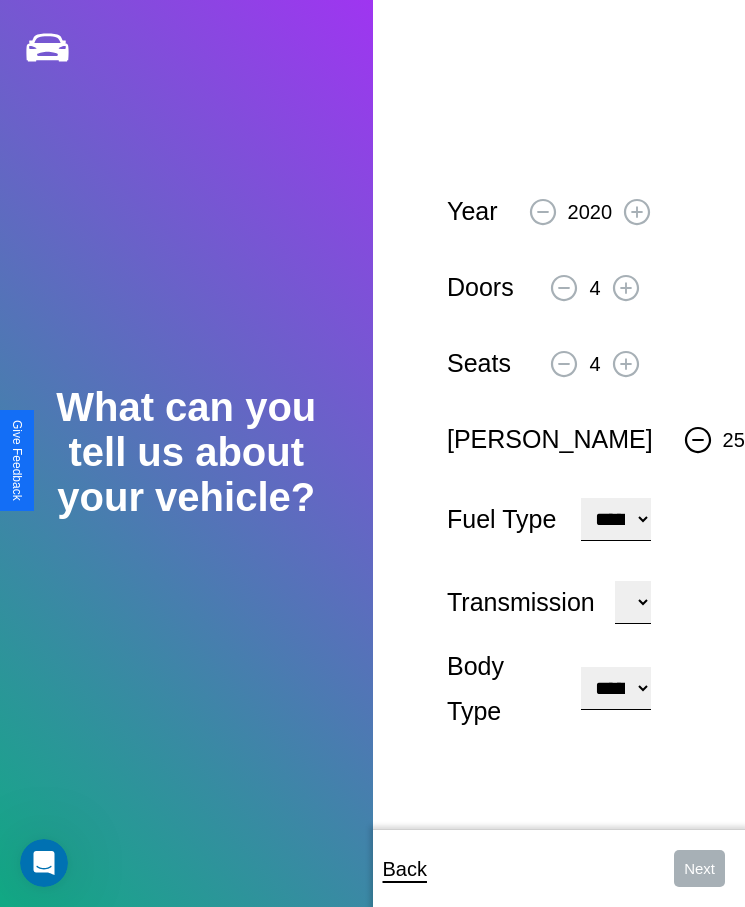 click 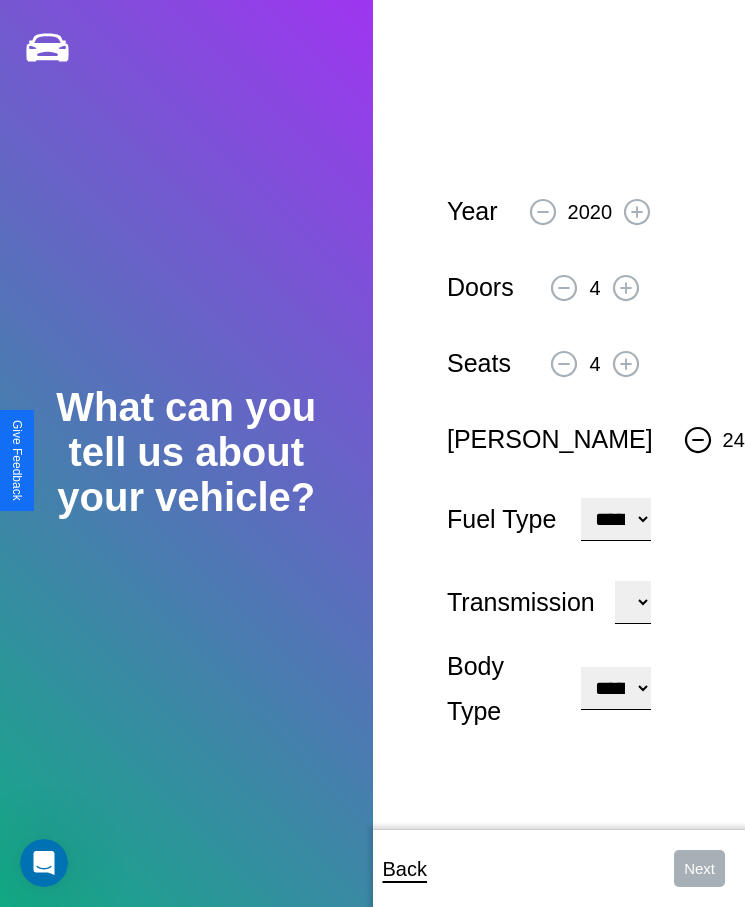 click 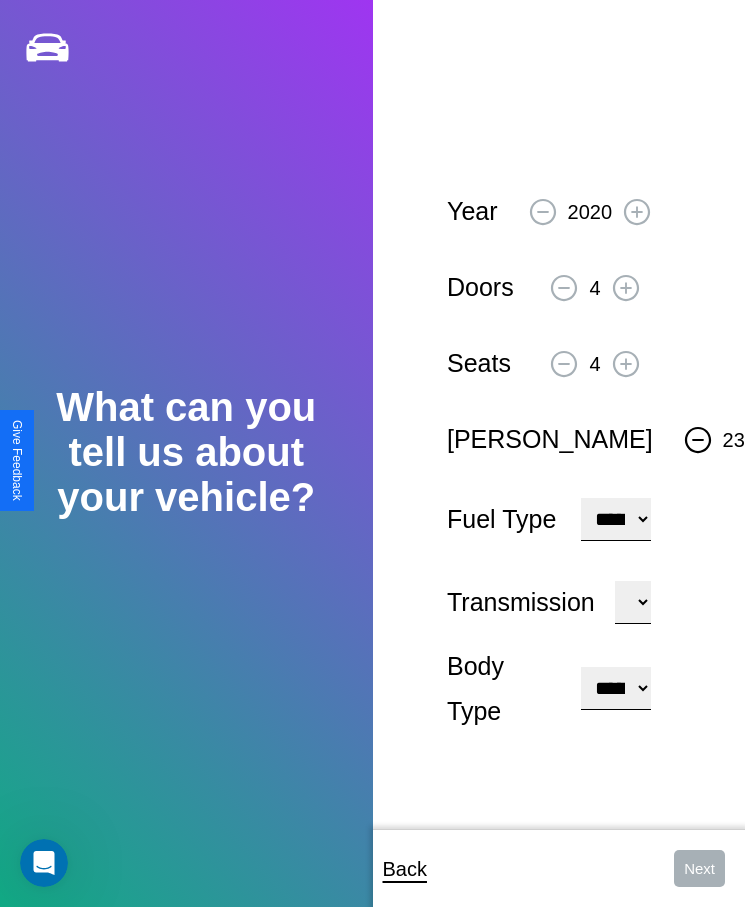 click 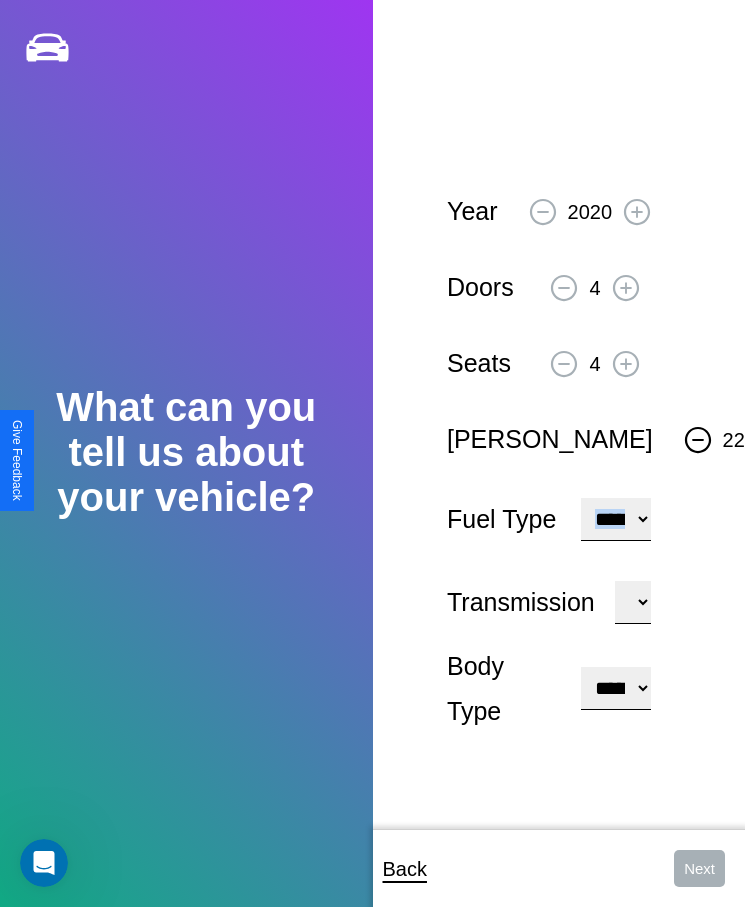 click on "**********" at bounding box center (615, 519) 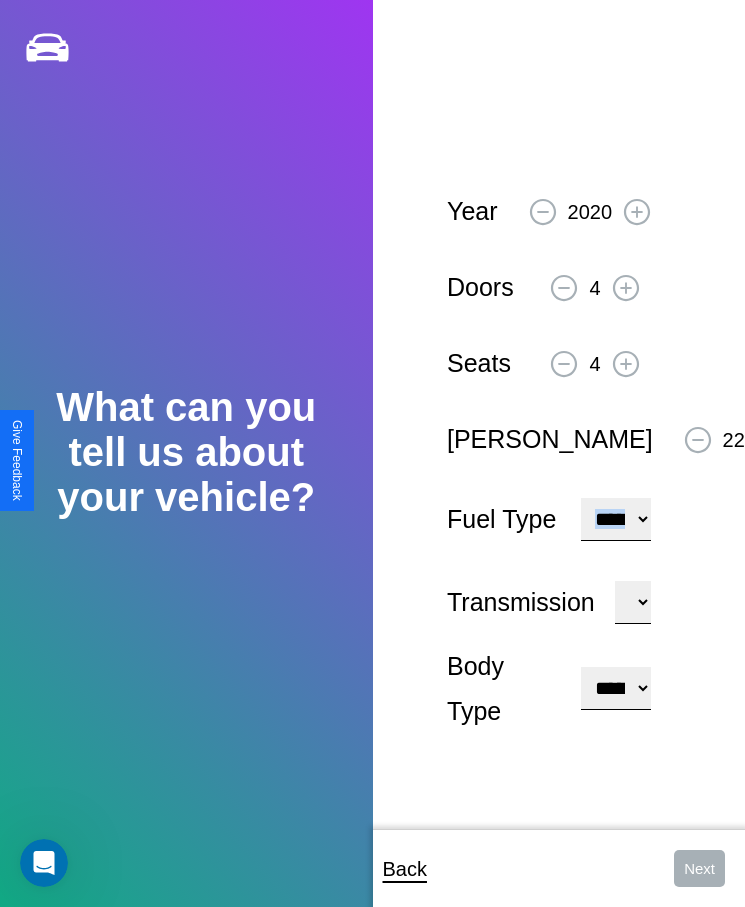 select on "***" 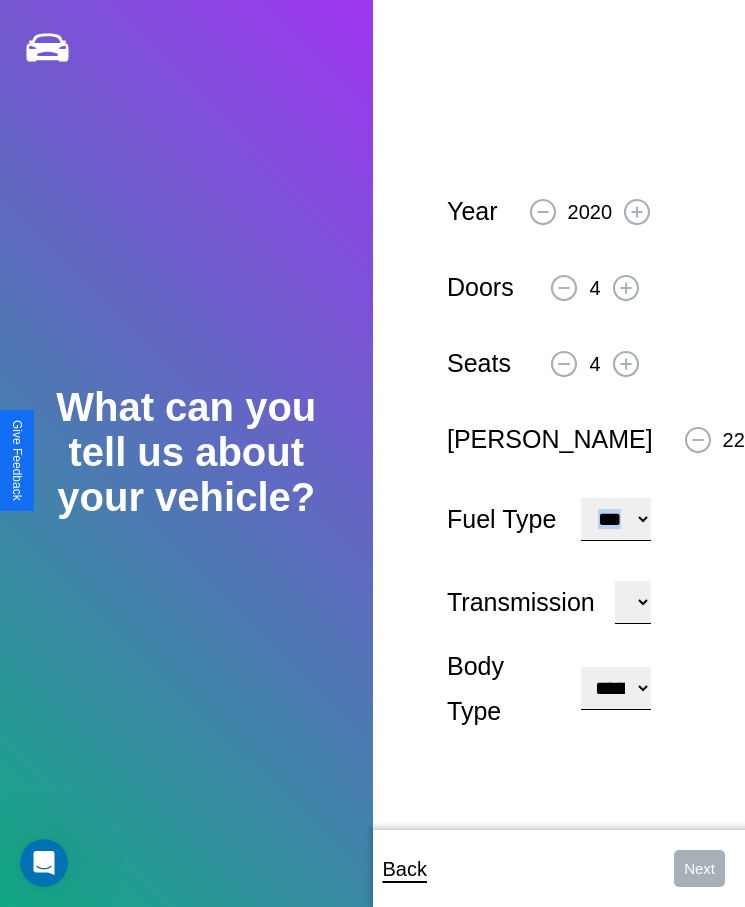 click on "****** ********* ******" at bounding box center (633, 602) 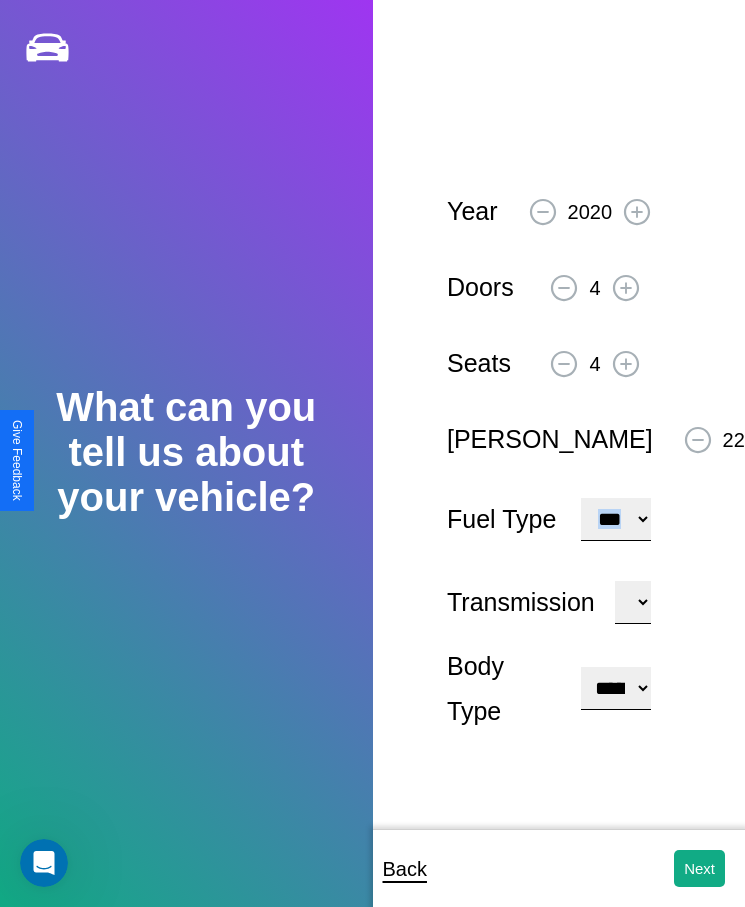 click on "**********" at bounding box center (615, 688) 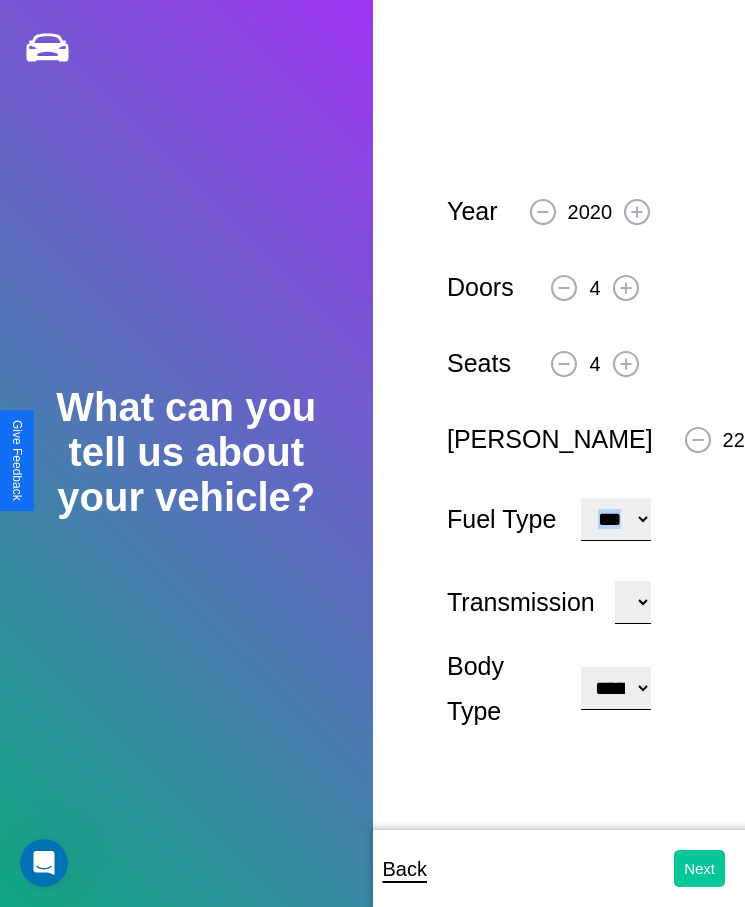 click on "Next" at bounding box center [699, 868] 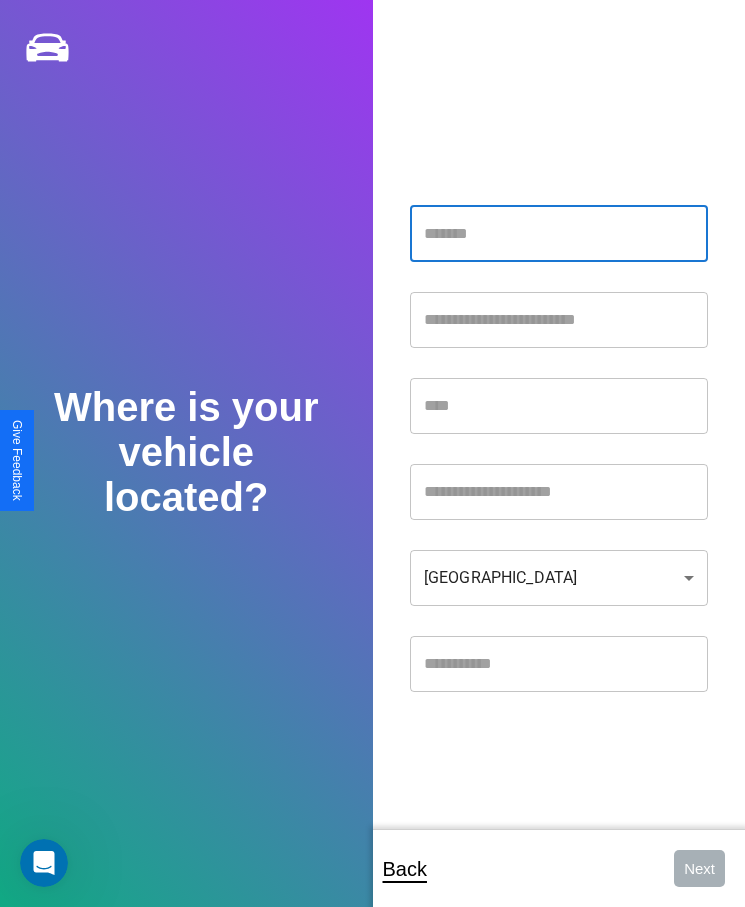 click at bounding box center [559, 234] 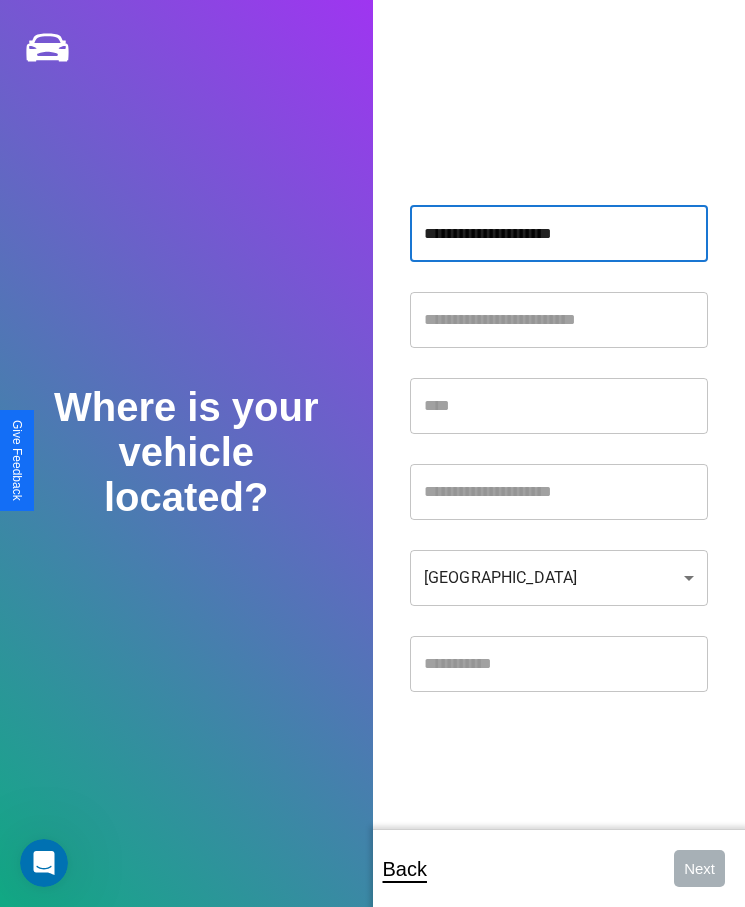 type on "**********" 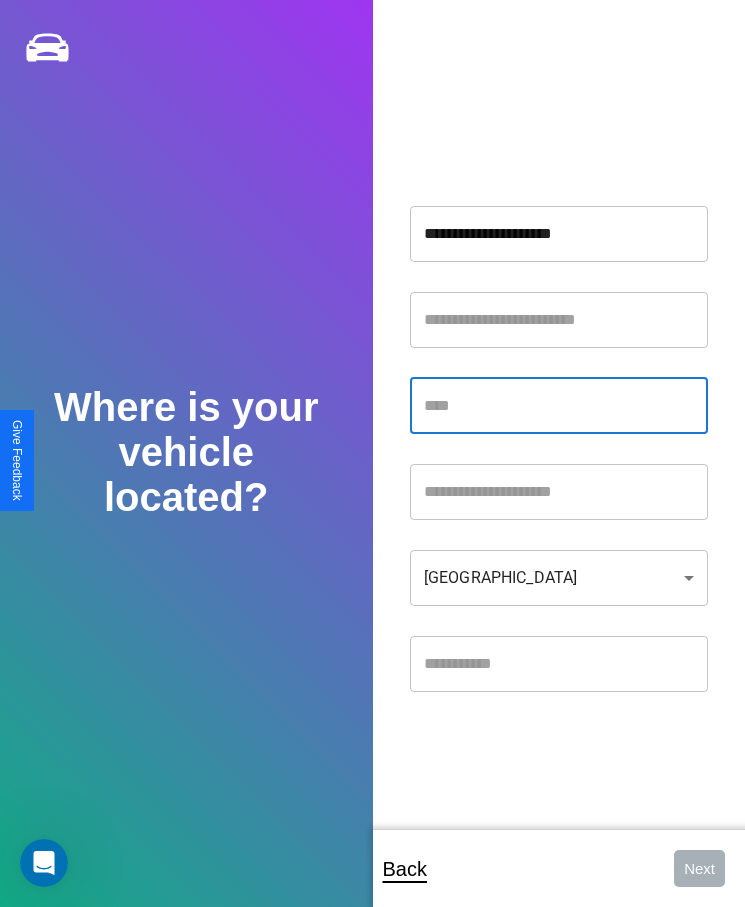 click at bounding box center [559, 406] 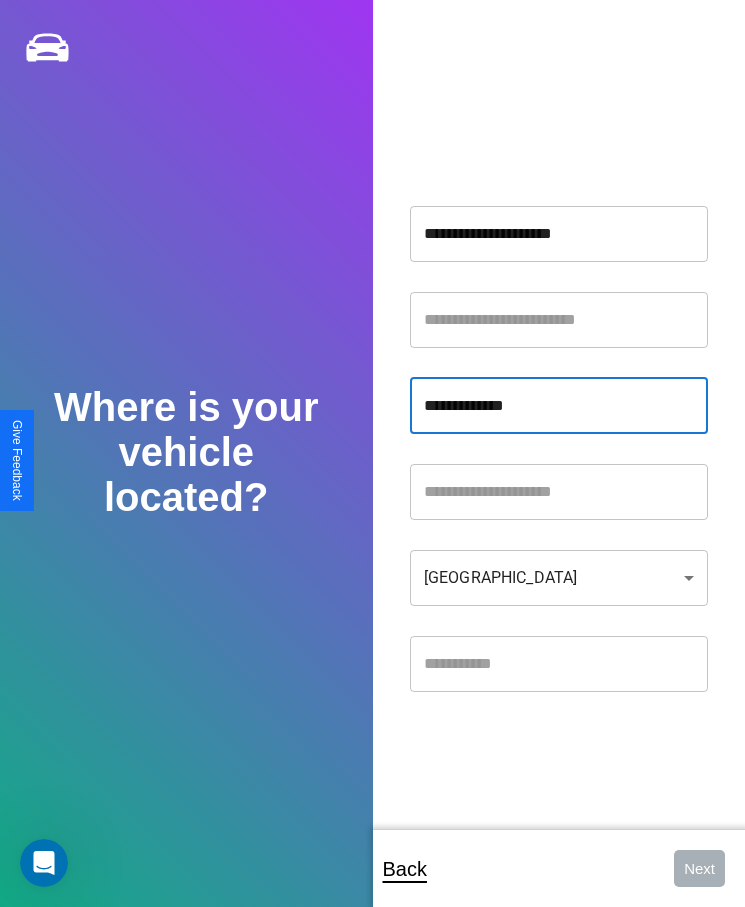 type on "**********" 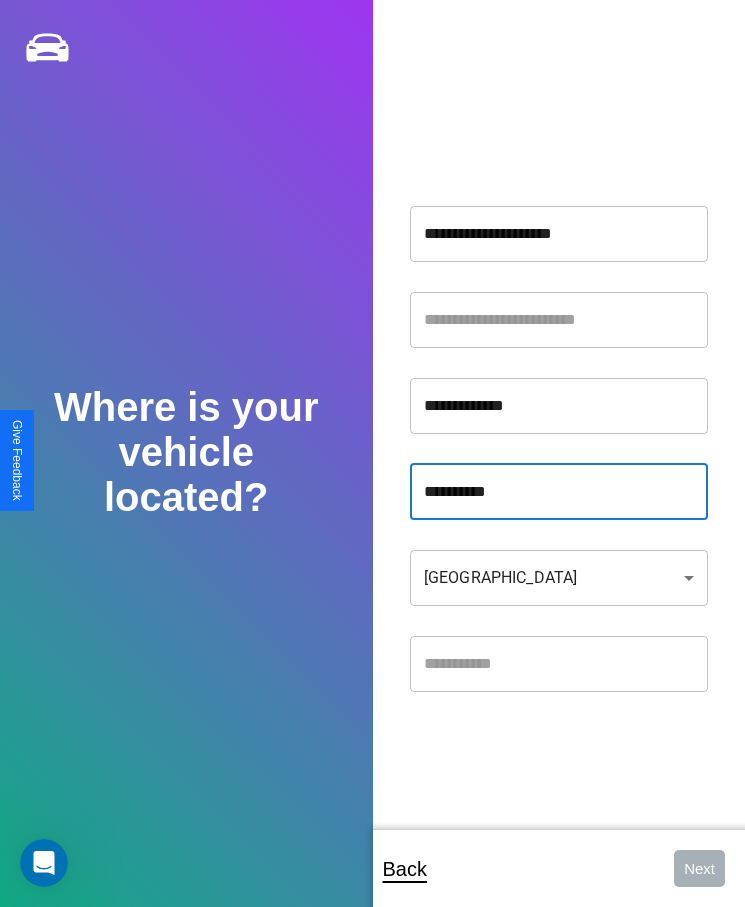 type on "**********" 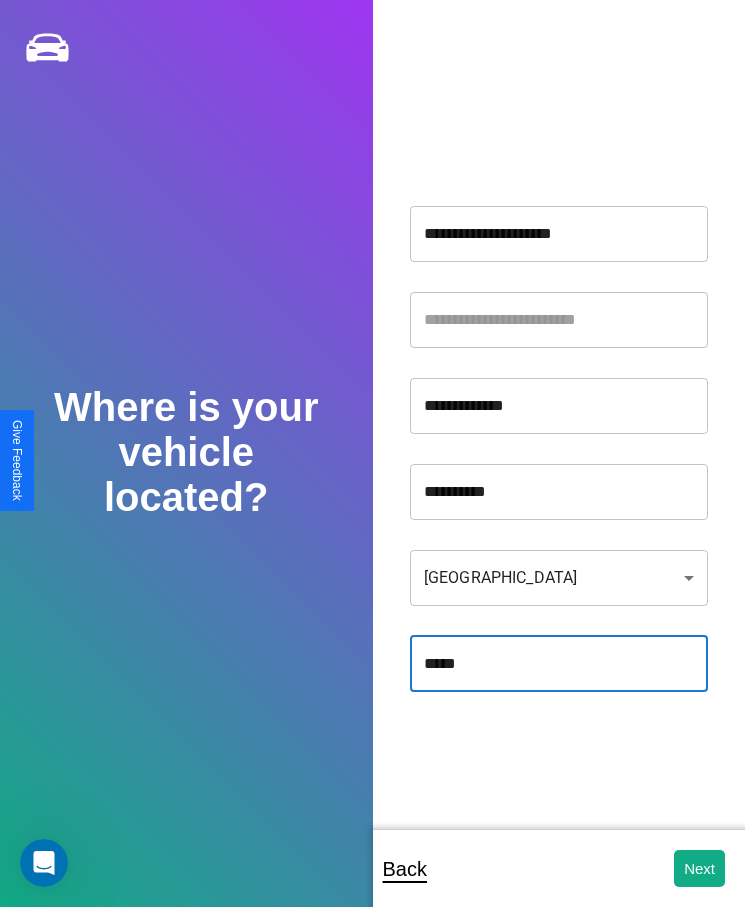 type on "*****" 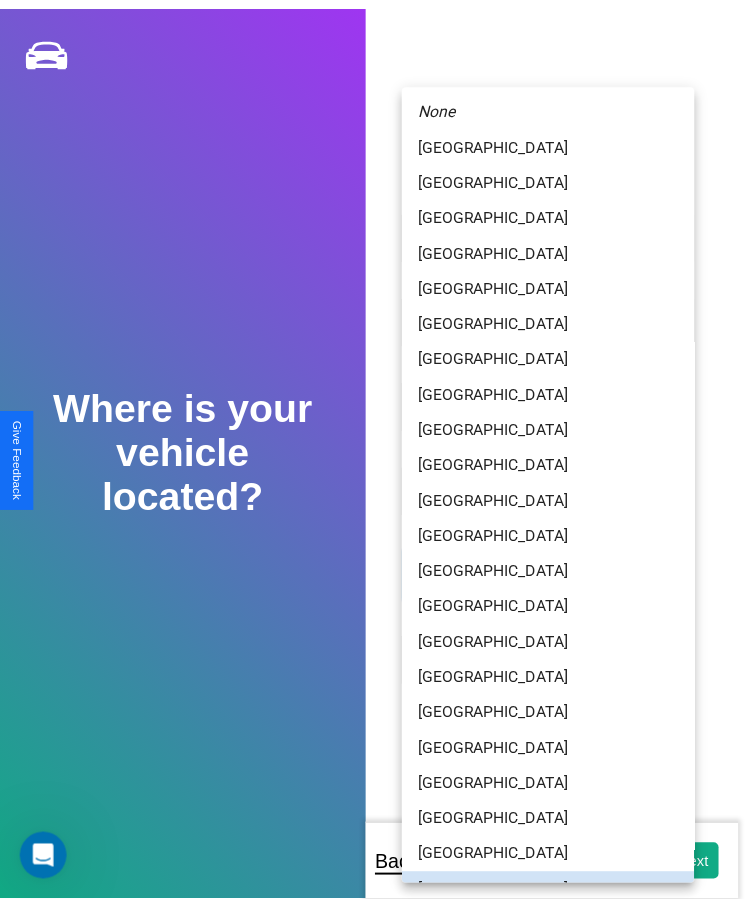 scroll, scrollTop: 25, scrollLeft: 0, axis: vertical 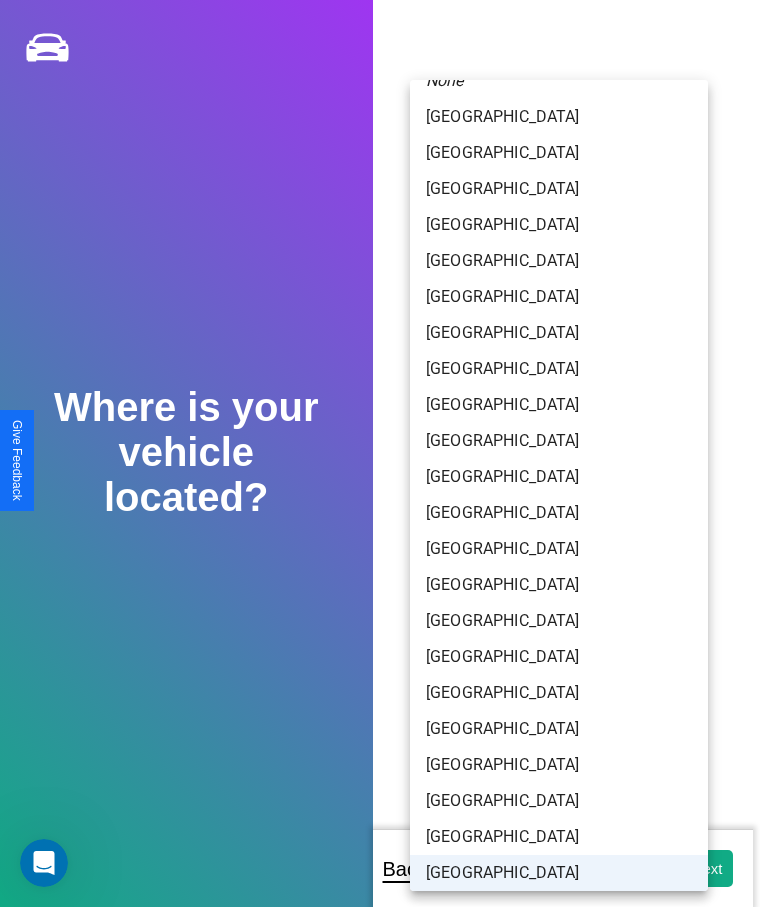 click on "[GEOGRAPHIC_DATA]" at bounding box center (559, 873) 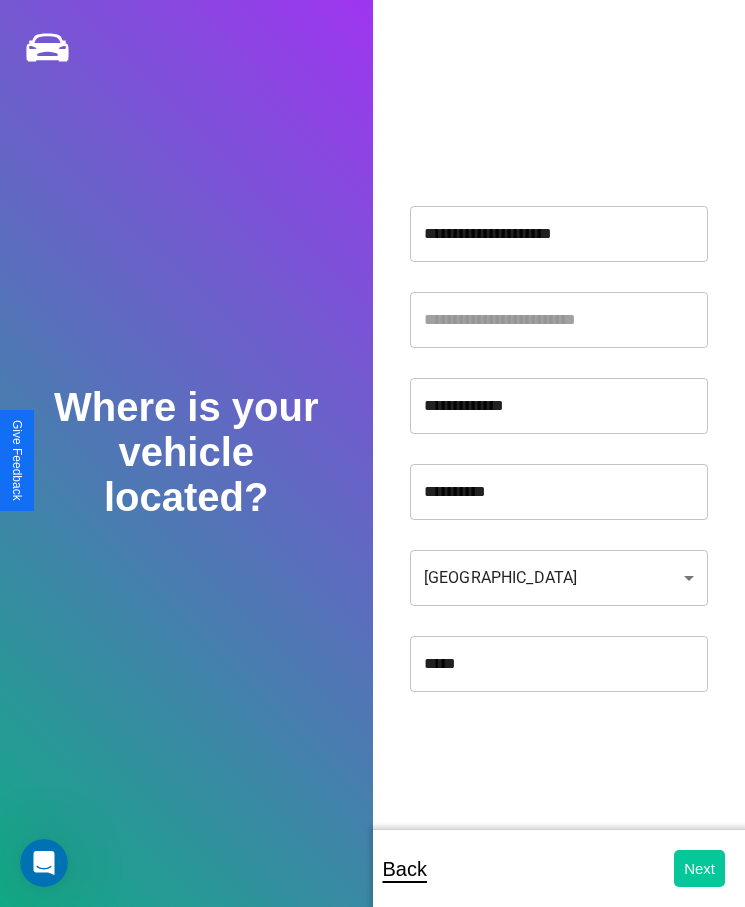 click on "Next" at bounding box center [699, 868] 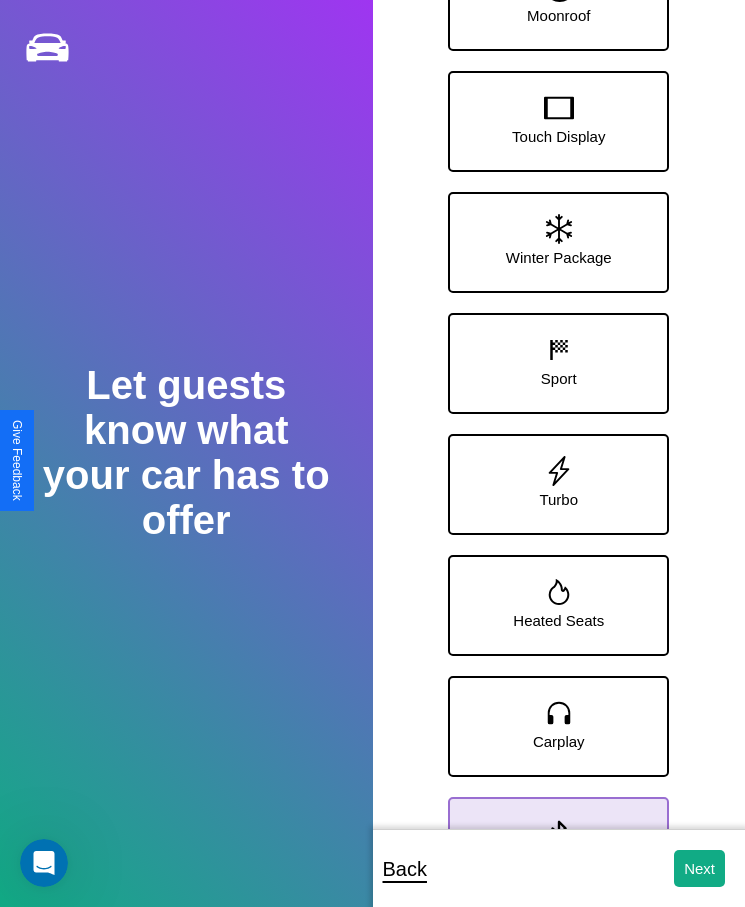 click 